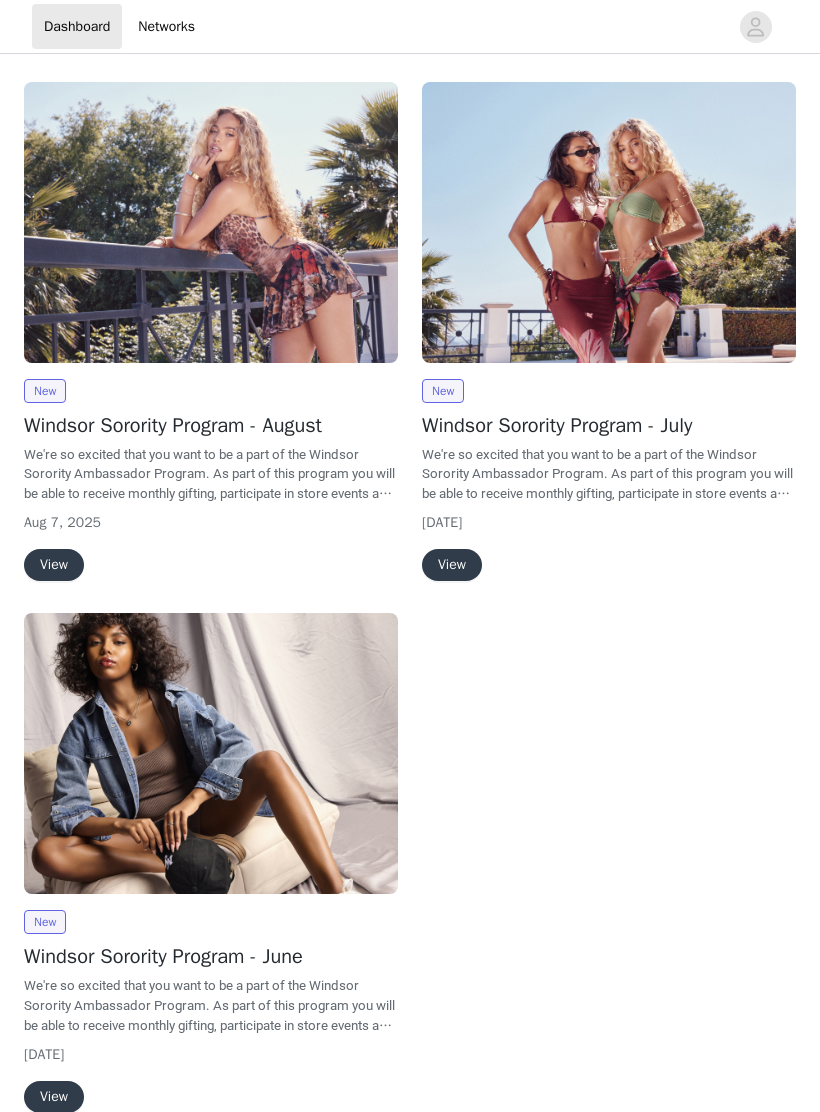 scroll, scrollTop: 0, scrollLeft: 0, axis: both 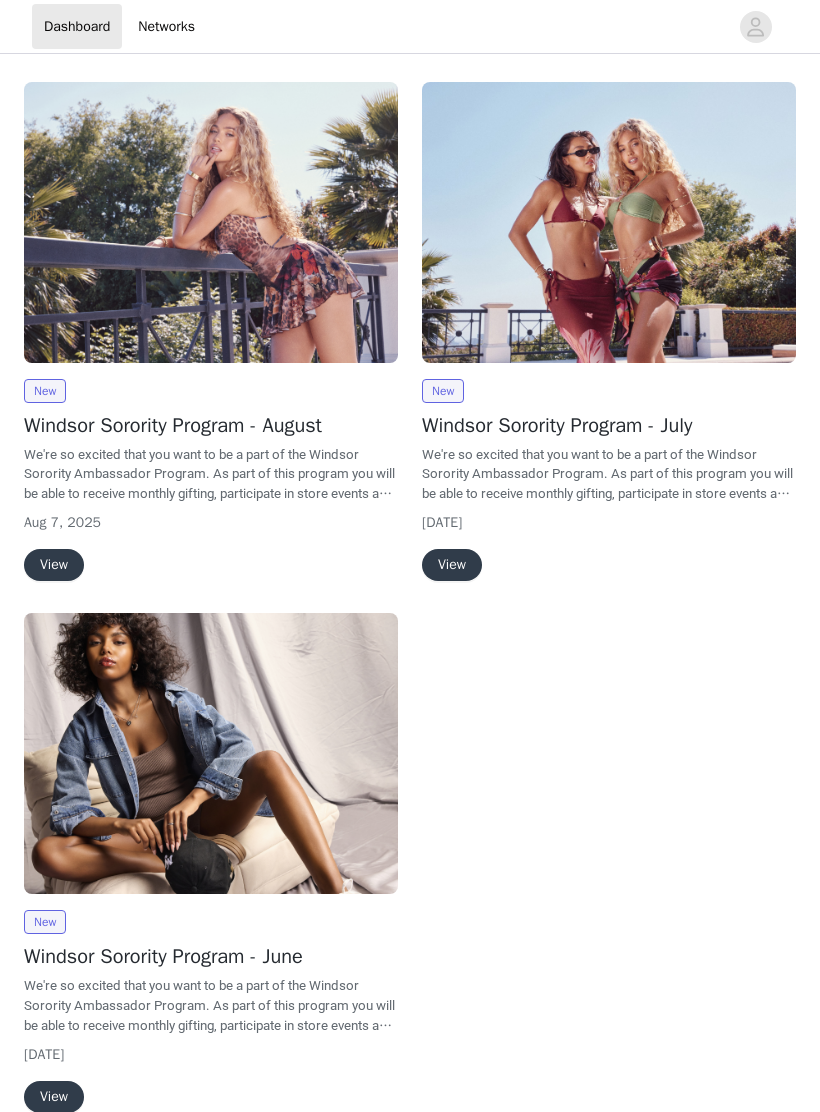 click on "View" at bounding box center [54, 565] 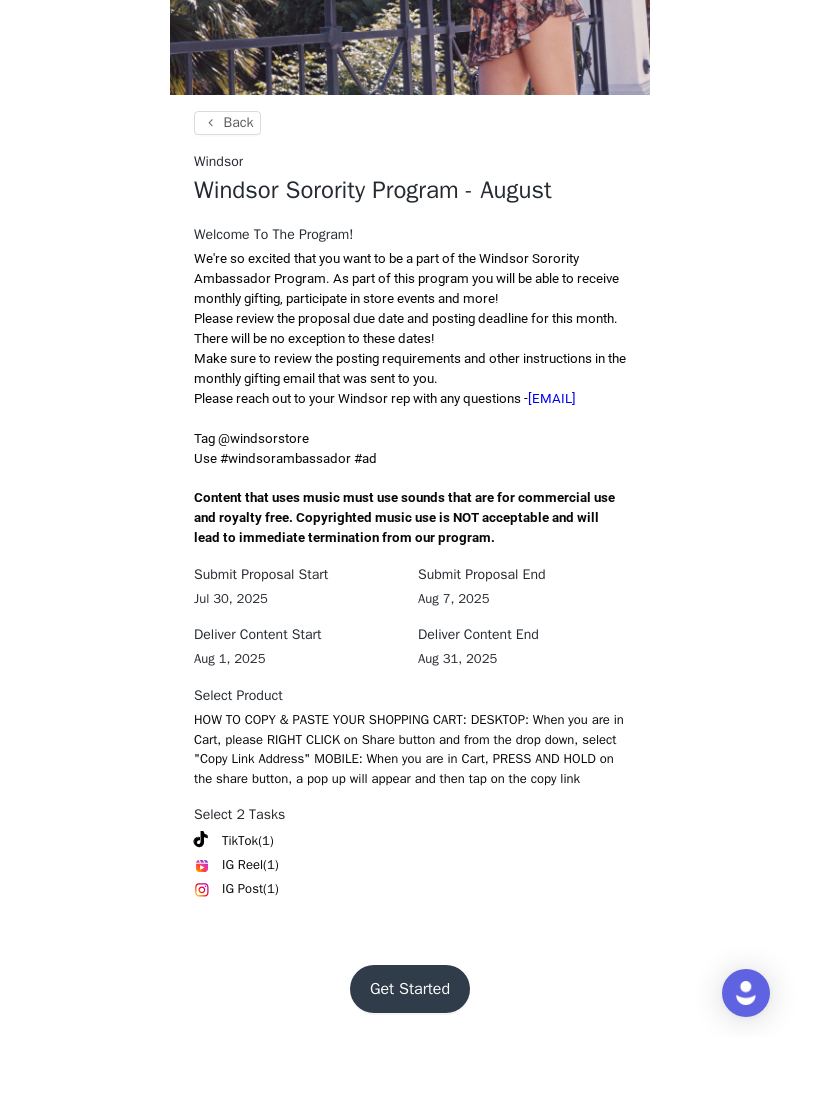 scroll, scrollTop: 223, scrollLeft: 0, axis: vertical 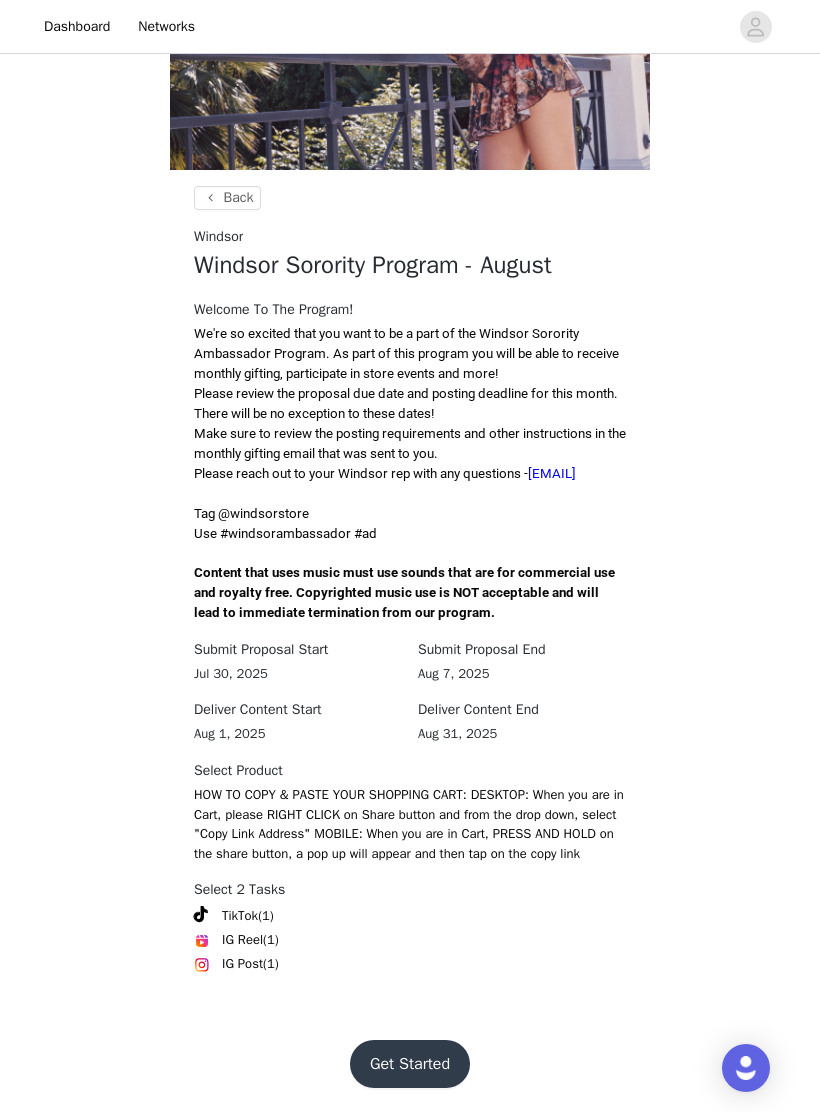click on "Get Started" at bounding box center [410, 1064] 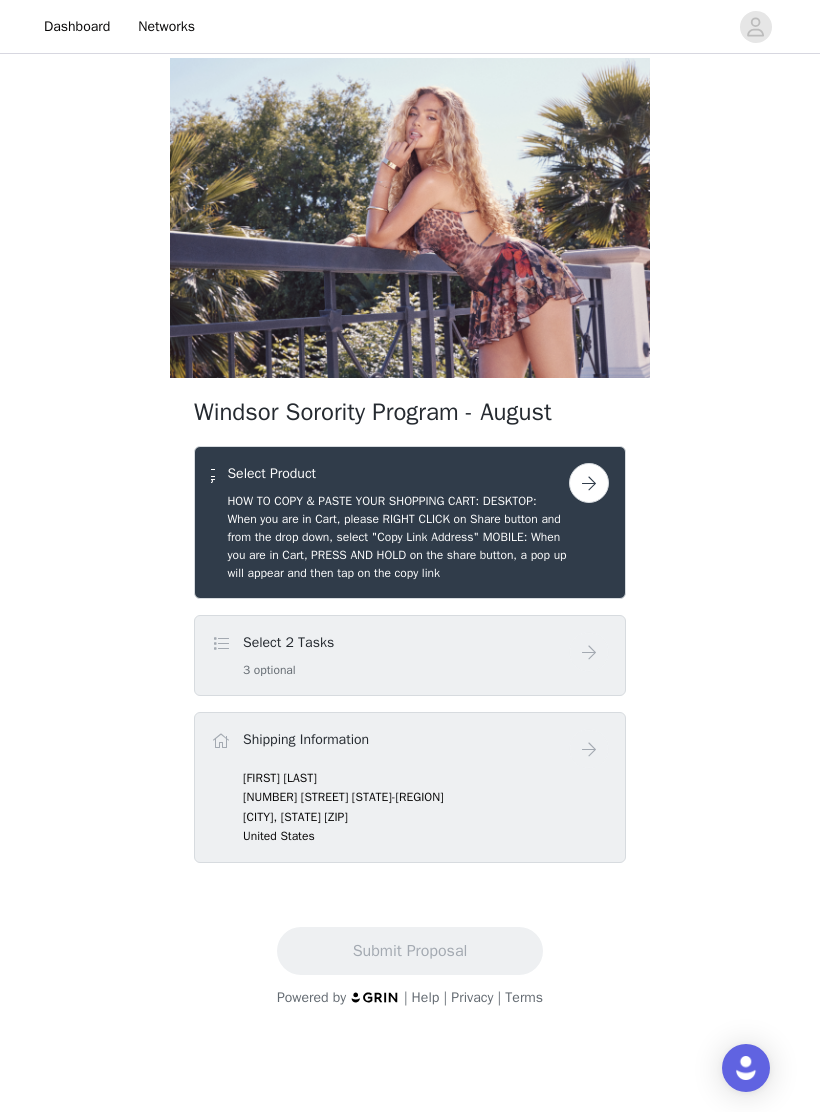 click at bounding box center [589, 483] 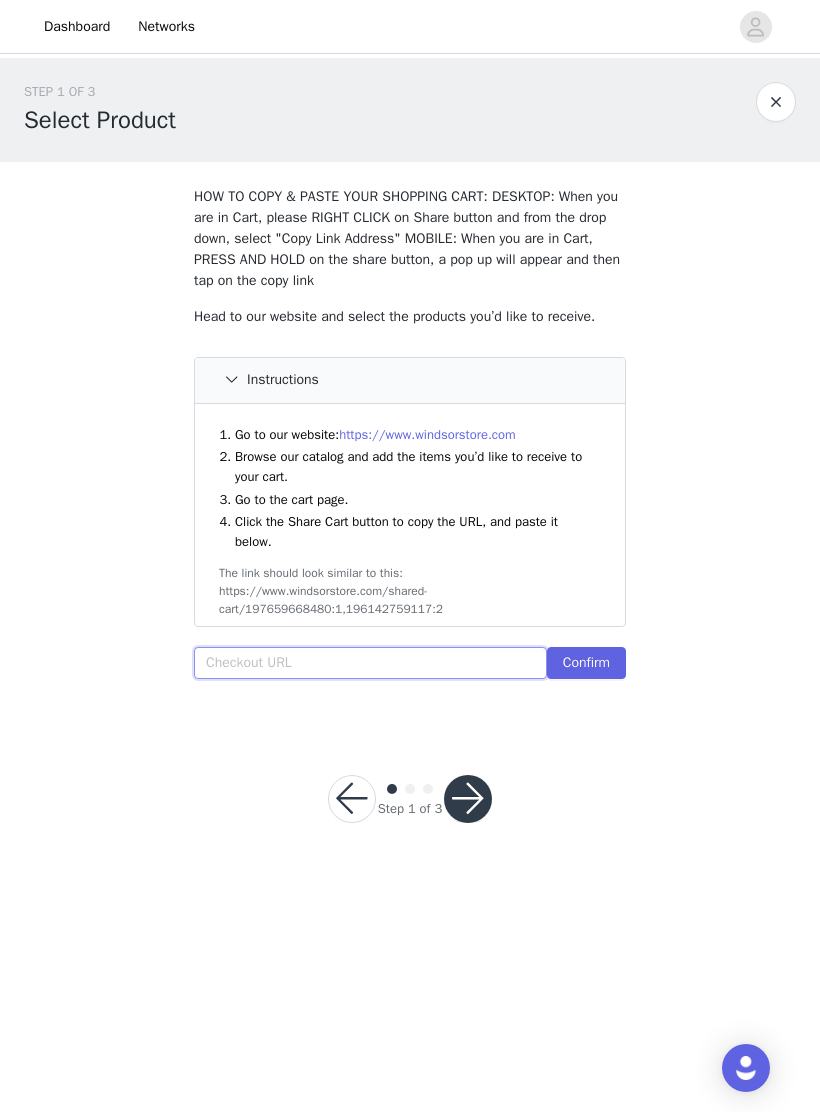 click at bounding box center [370, 663] 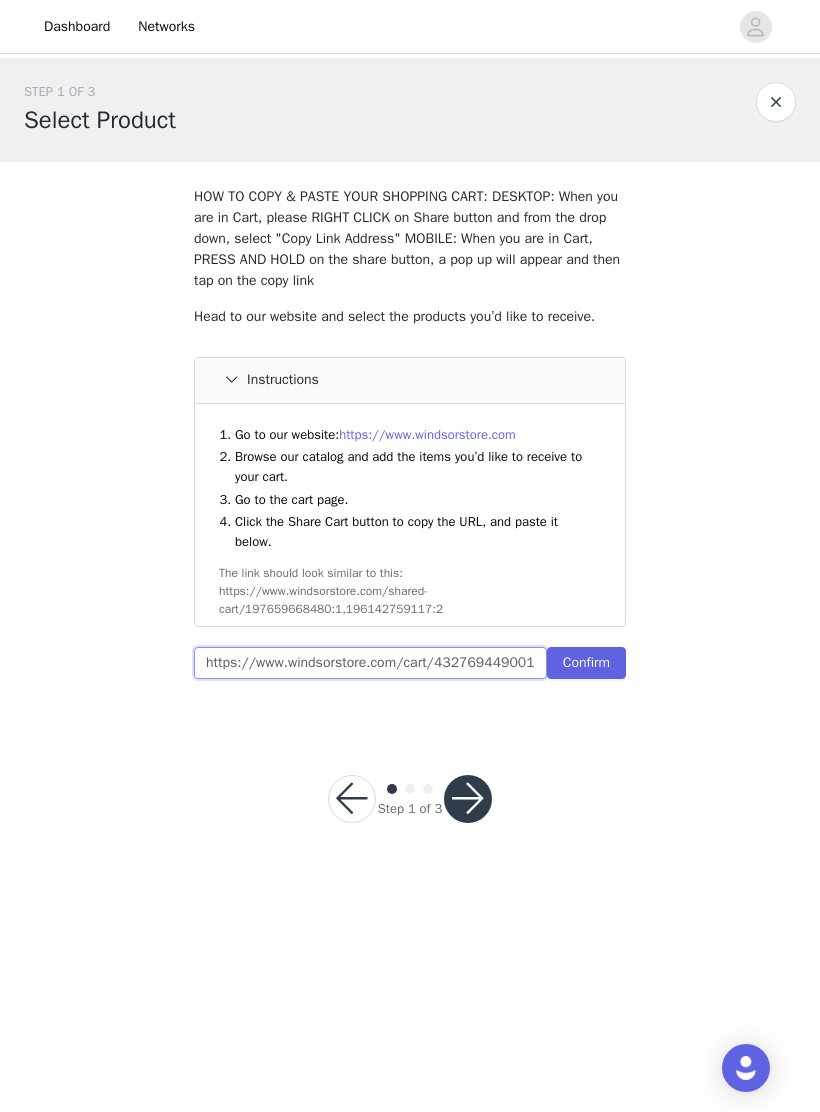 type on "https://www.windsorstore.com/cart/43276944900147:1,43462779863091:1,42925390823475:1,43311073853491:1,43317638561843:1,42211609509939:1" 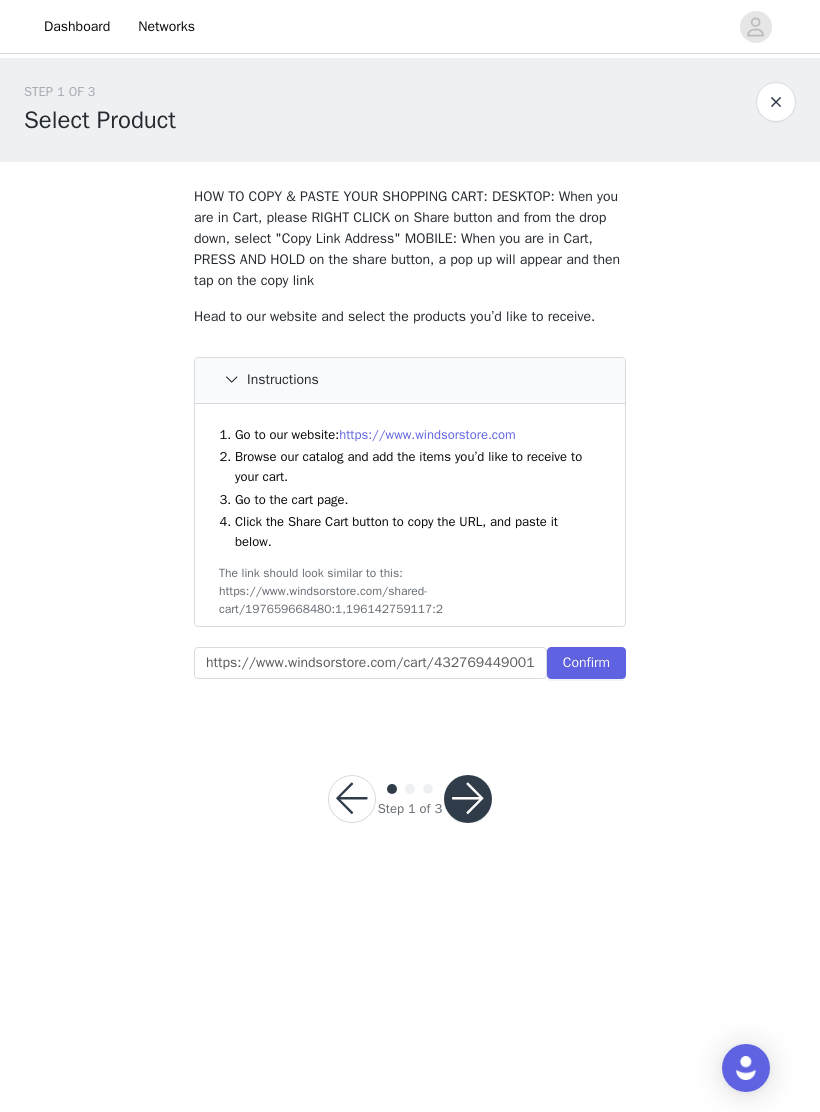 click on "Confirm" at bounding box center (586, 663) 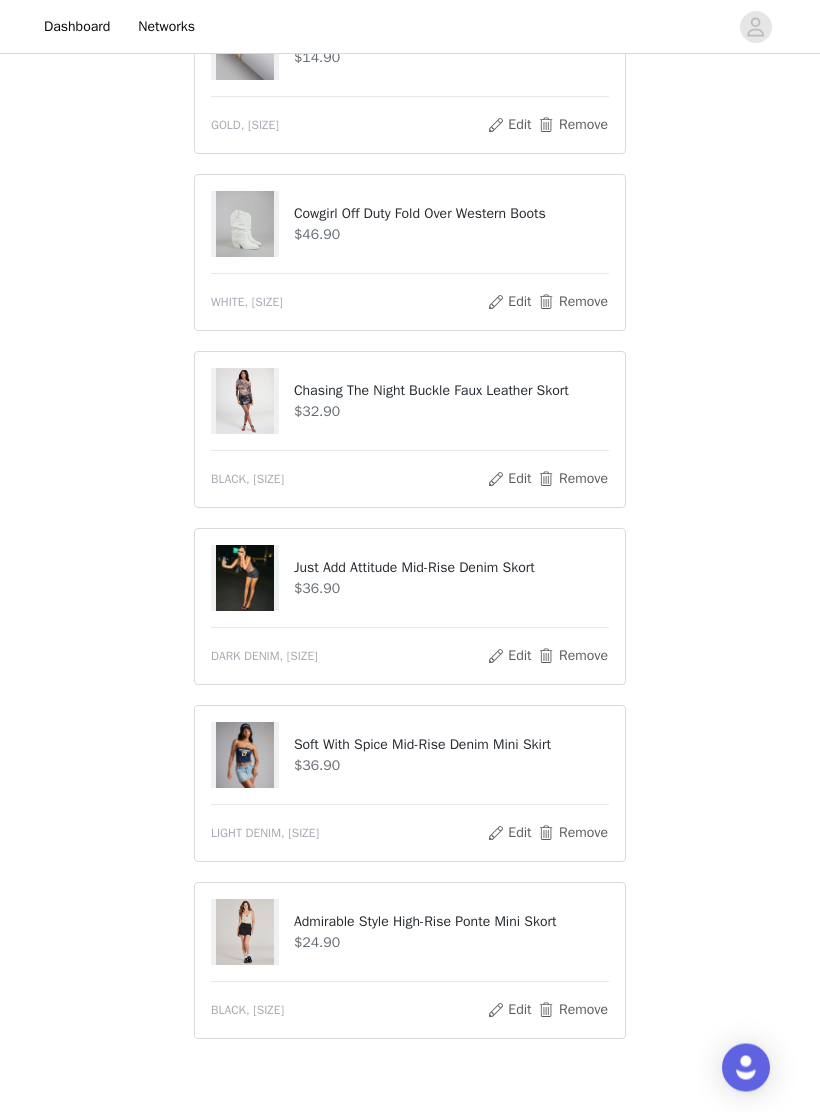 scroll, scrollTop: 779, scrollLeft: 0, axis: vertical 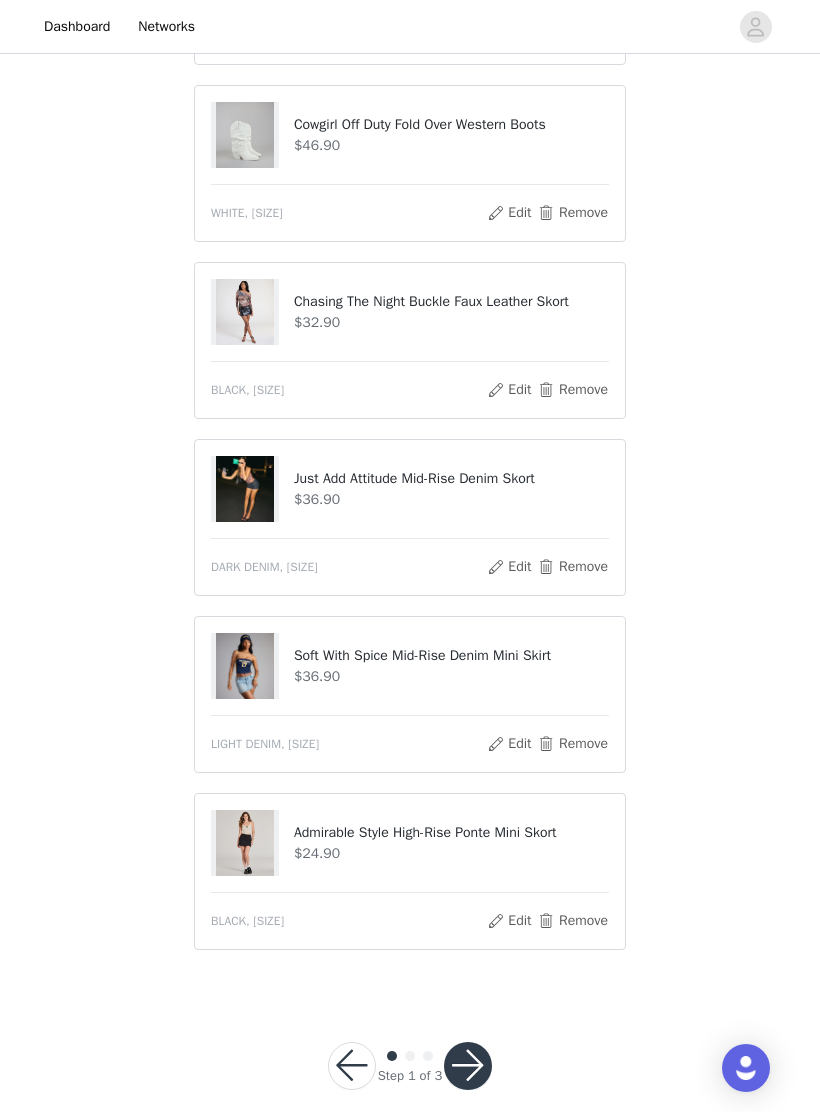 click at bounding box center (468, 1066) 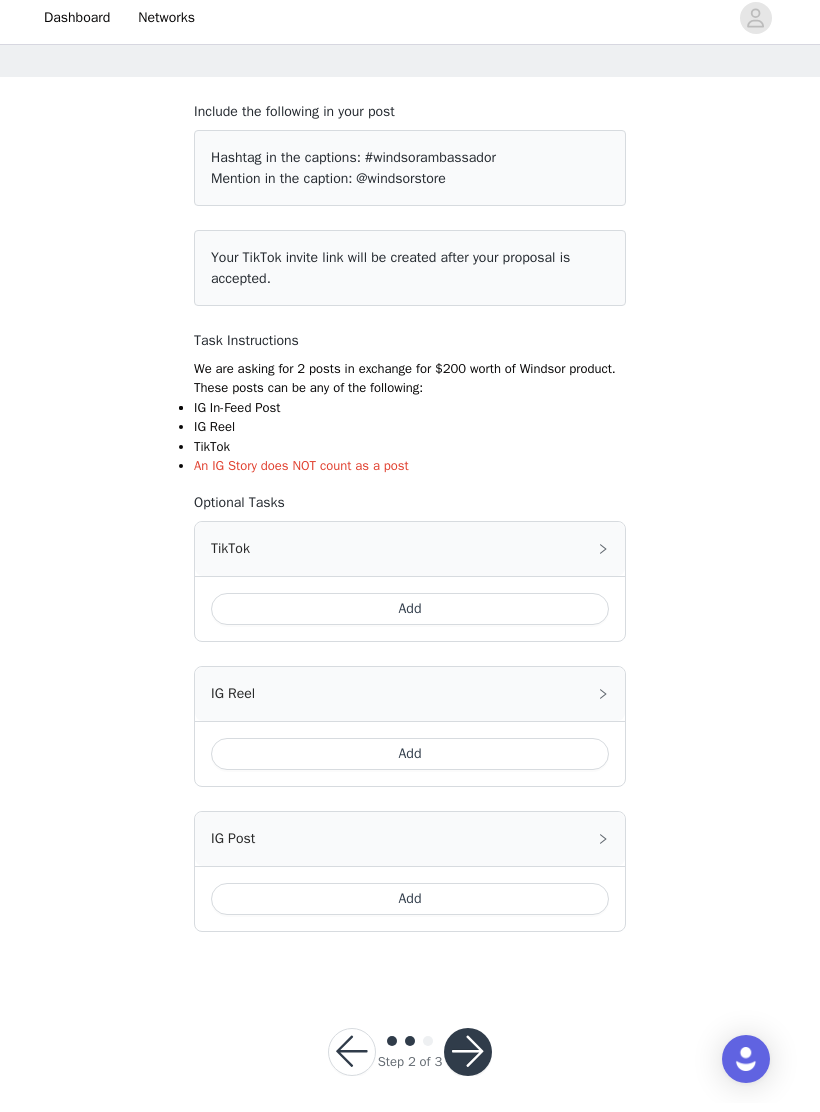 scroll, scrollTop: 70, scrollLeft: 0, axis: vertical 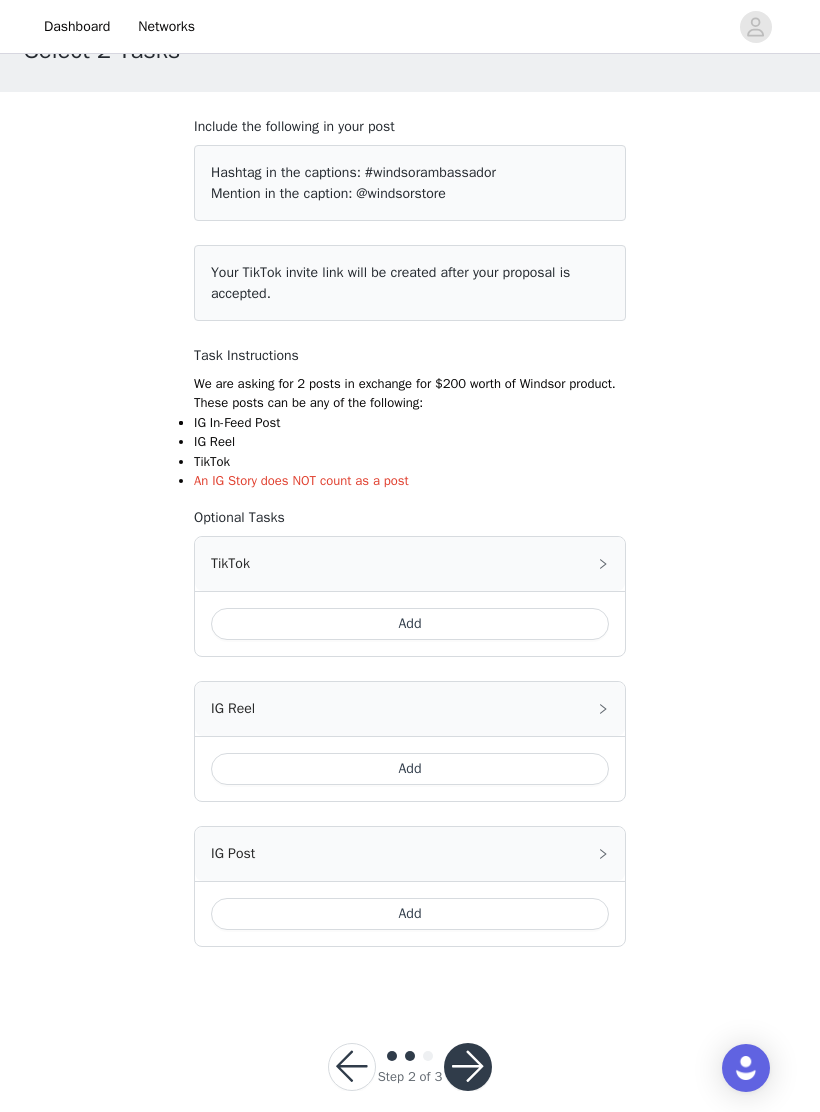 click on "Add" at bounding box center (410, 624) 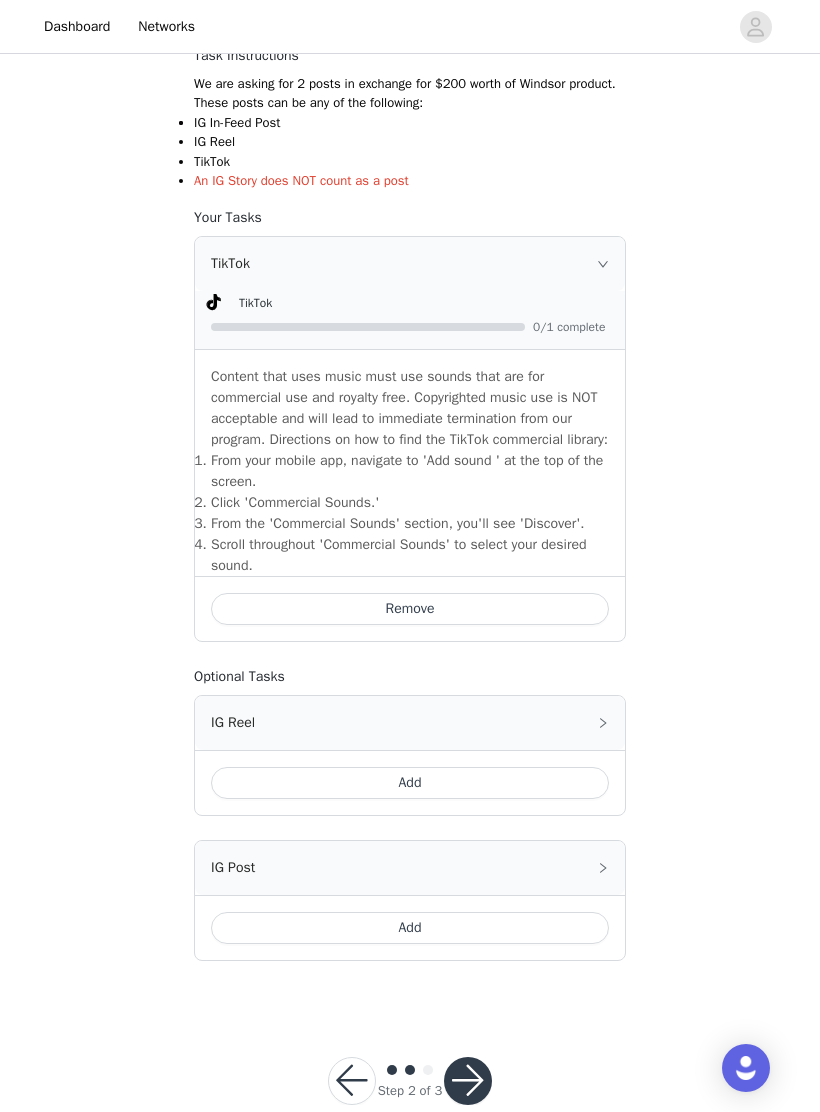 scroll, scrollTop: 405, scrollLeft: 0, axis: vertical 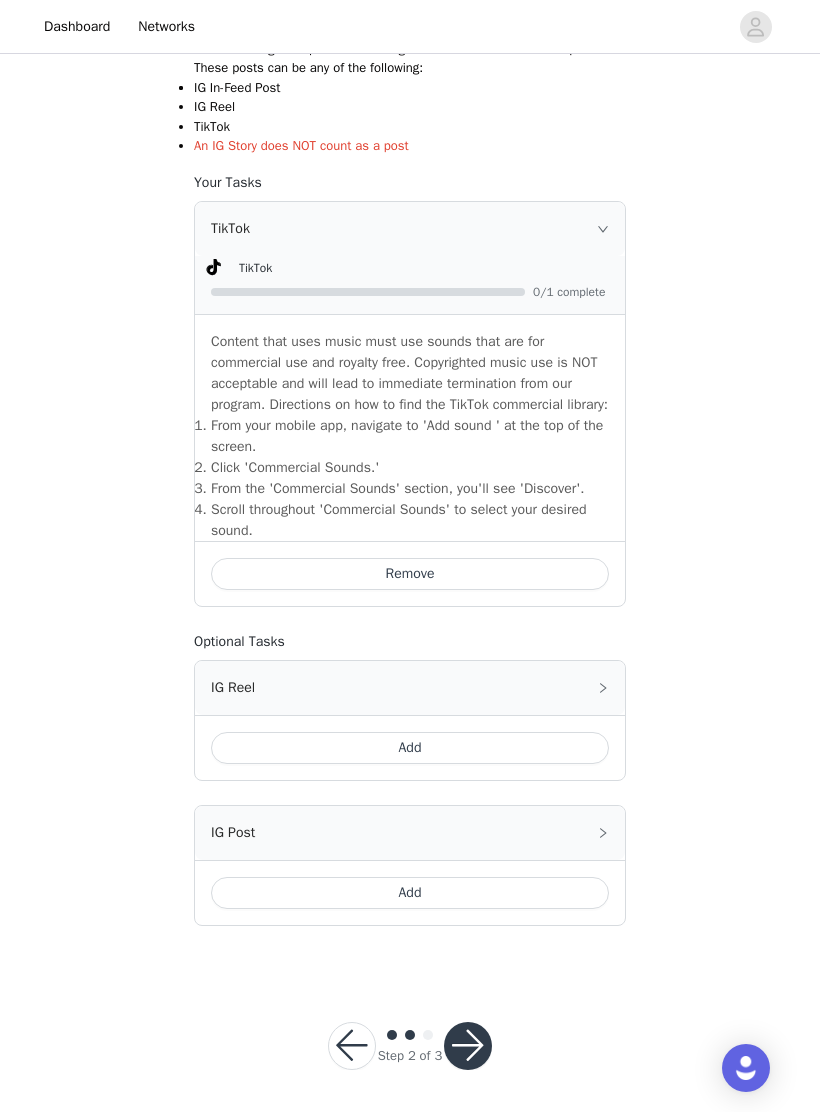 click on "Add" at bounding box center [410, 893] 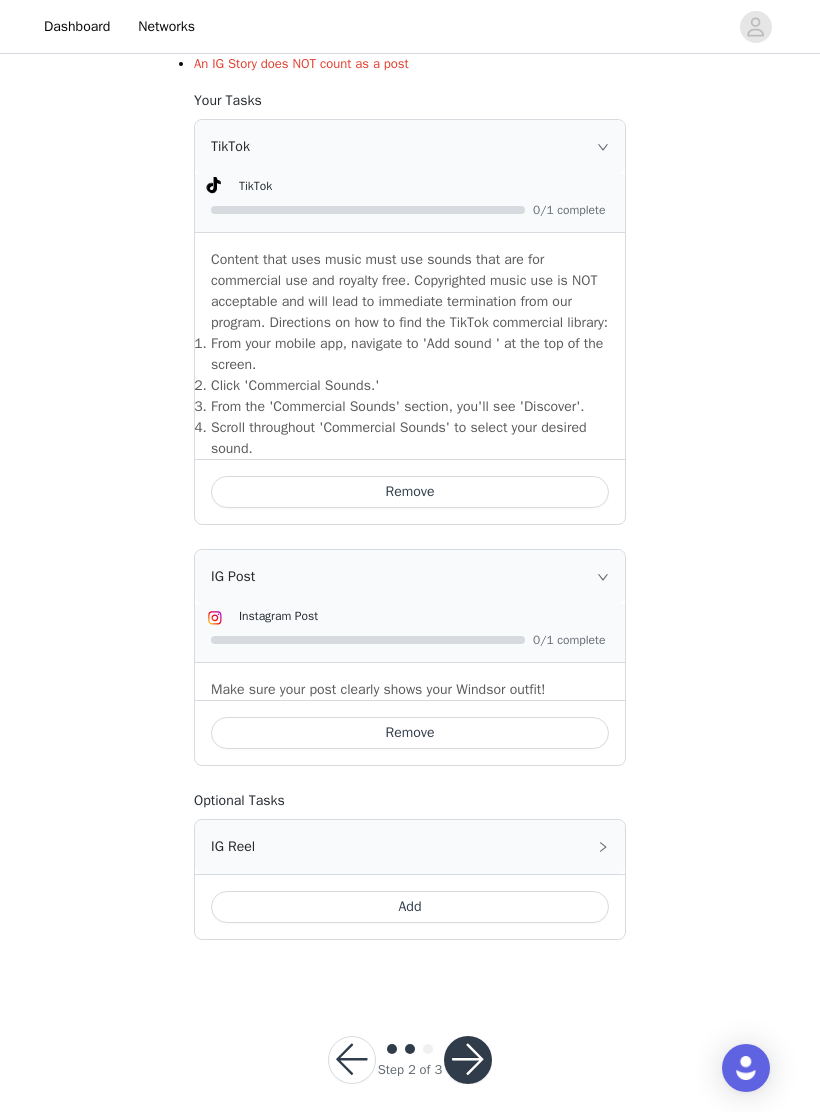 scroll, scrollTop: 501, scrollLeft: 0, axis: vertical 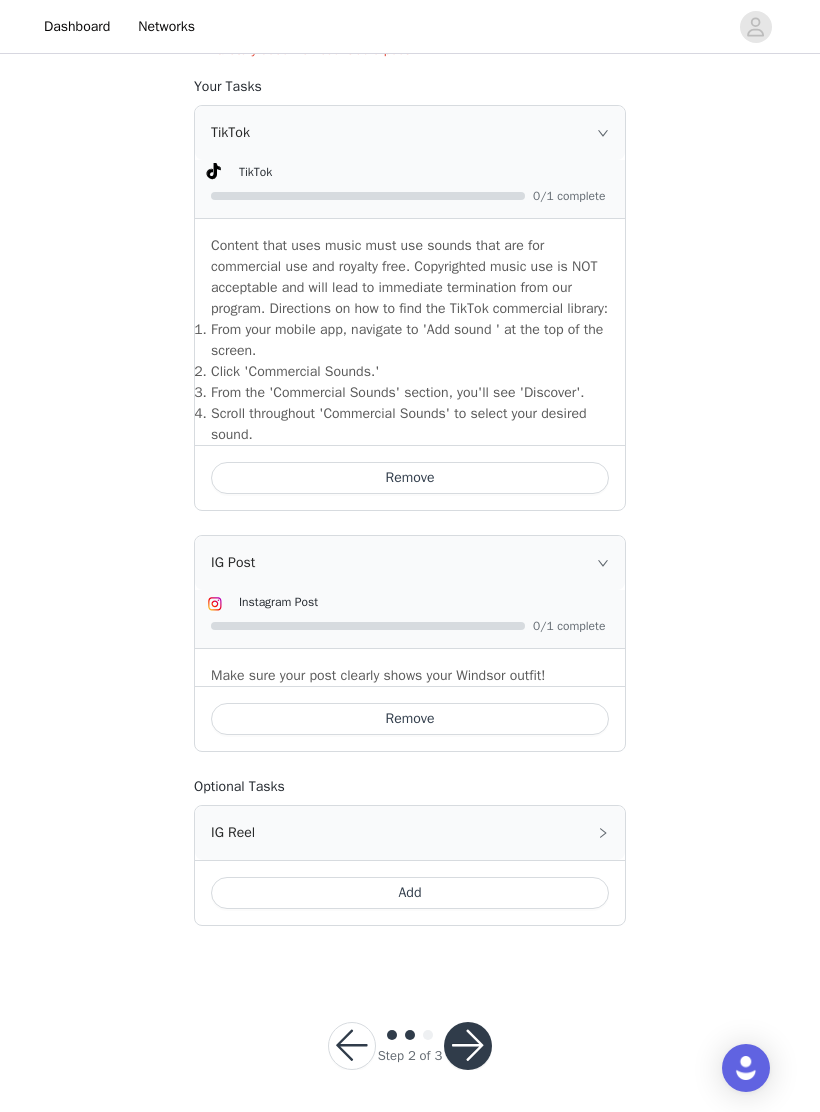 click at bounding box center [468, 1046] 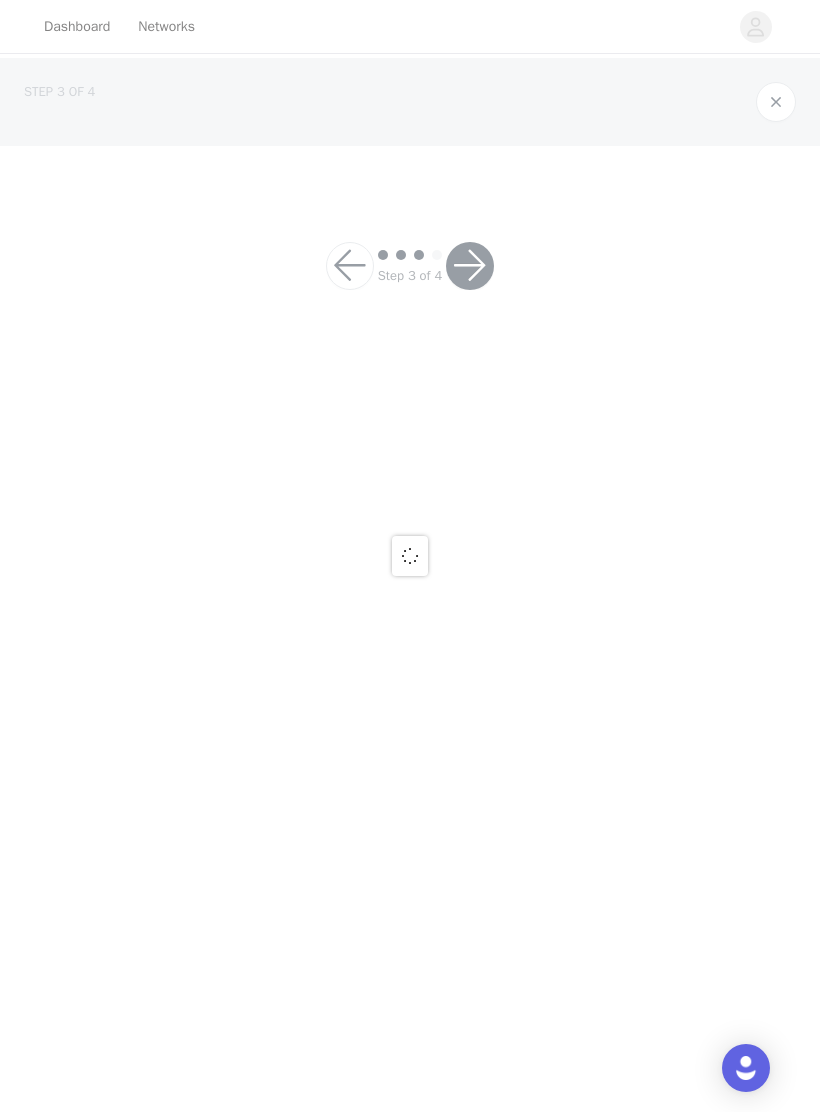 scroll, scrollTop: 0, scrollLeft: 0, axis: both 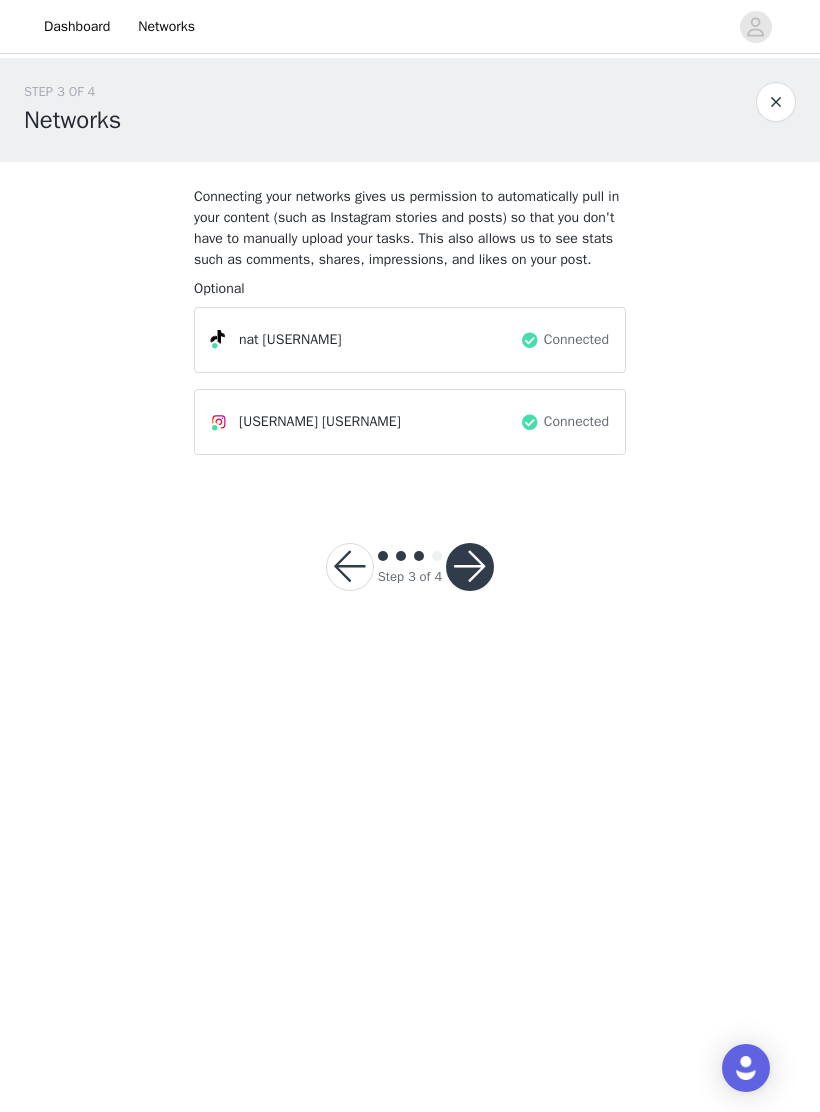 click on "[USERNAME]" at bounding box center (410, 340) 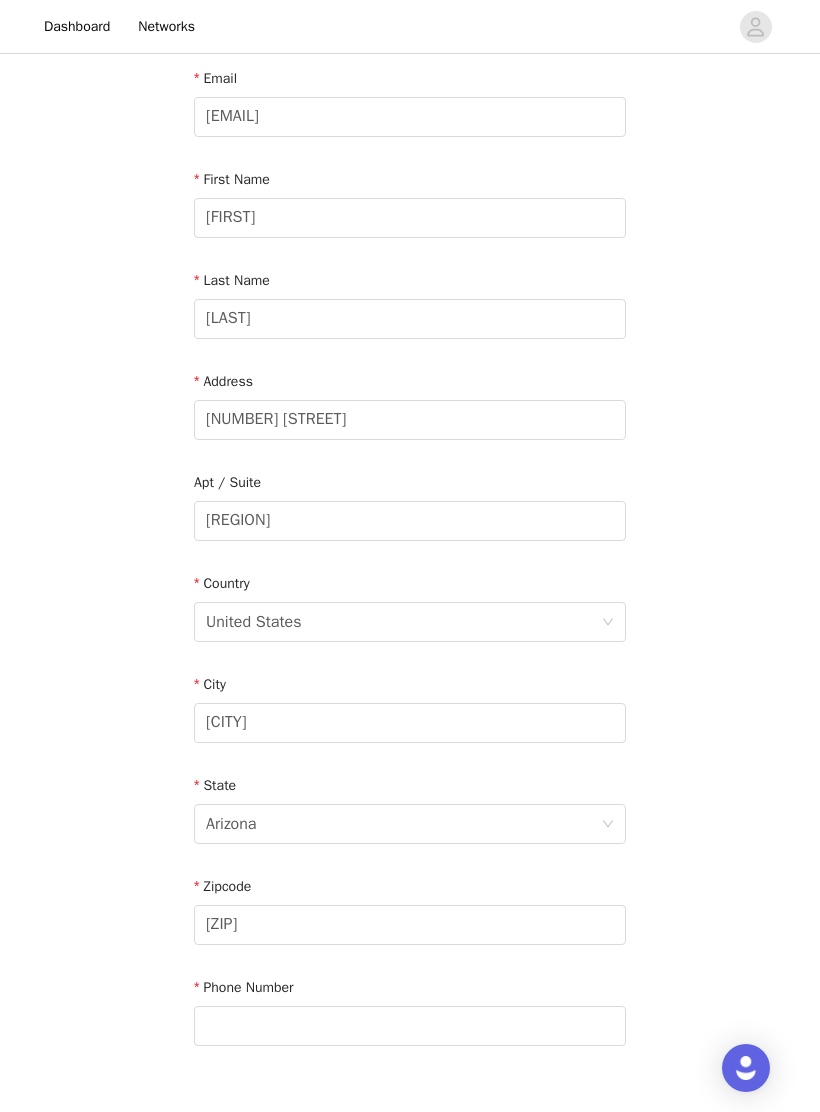 scroll, scrollTop: 226, scrollLeft: 0, axis: vertical 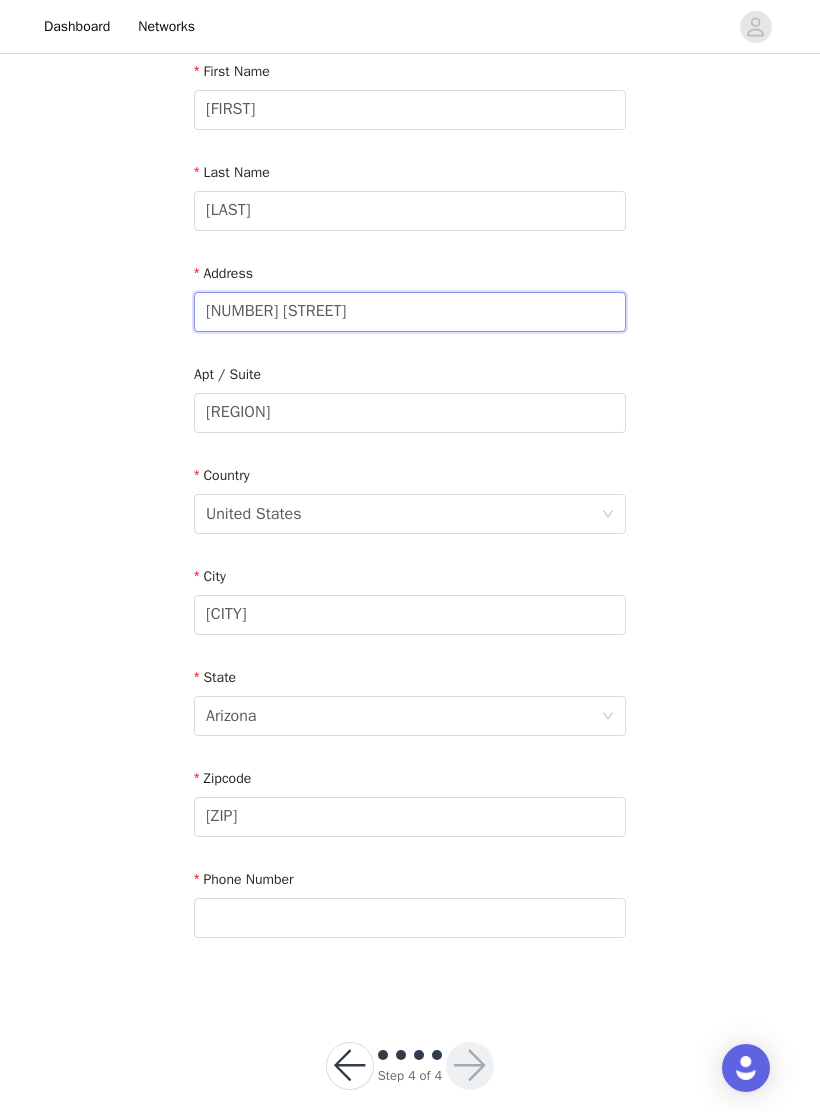 click on "[NUMBER] [STREET]" at bounding box center (410, 312) 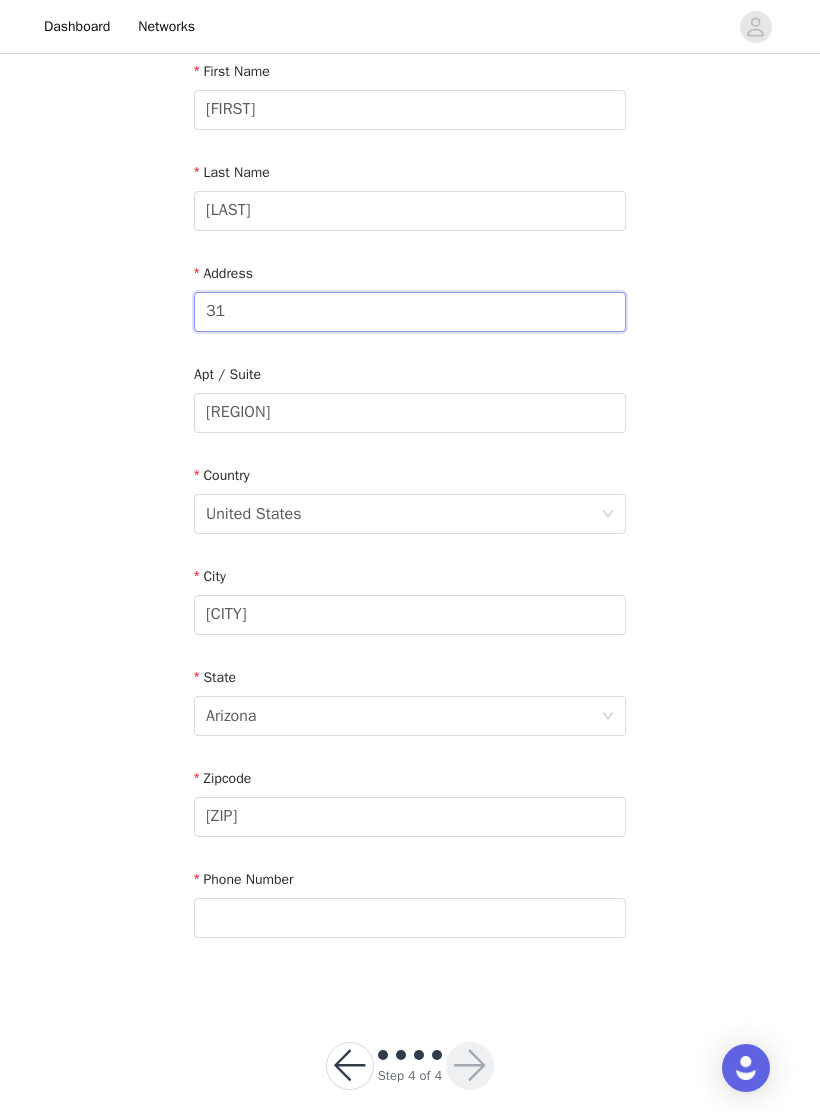 type on "314" 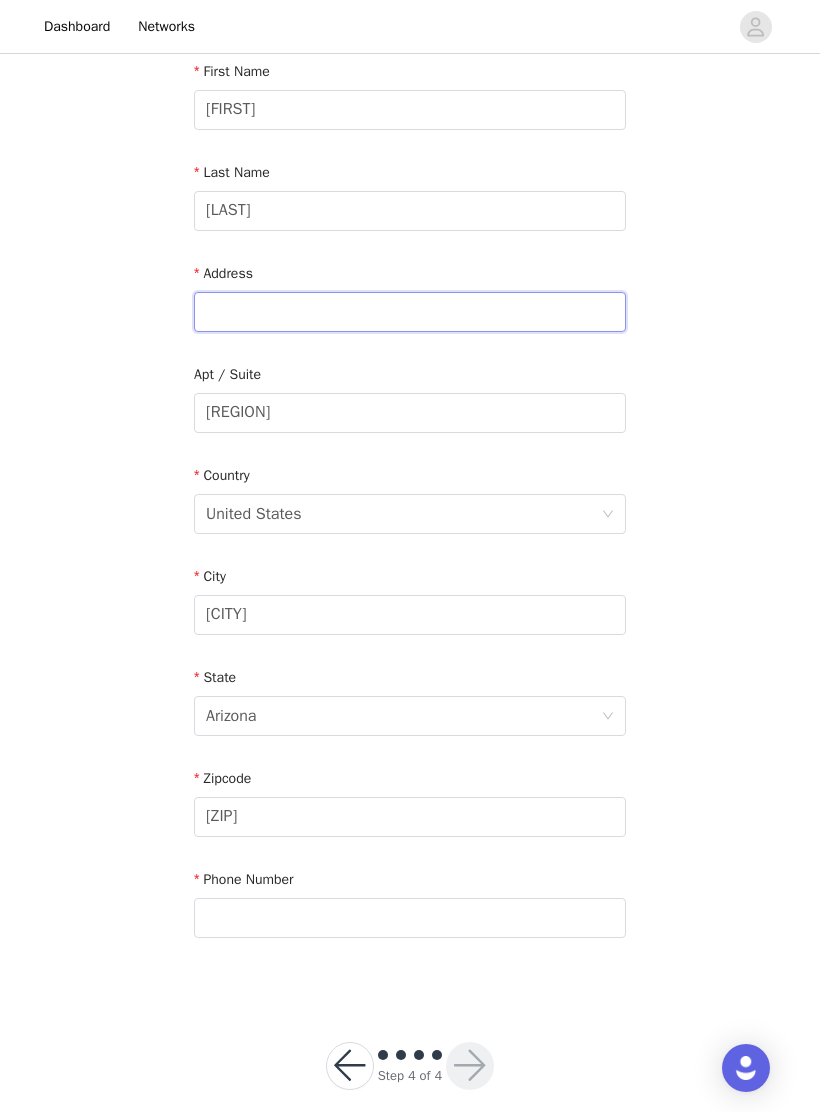 type on "[NUMBER] [STREET]" 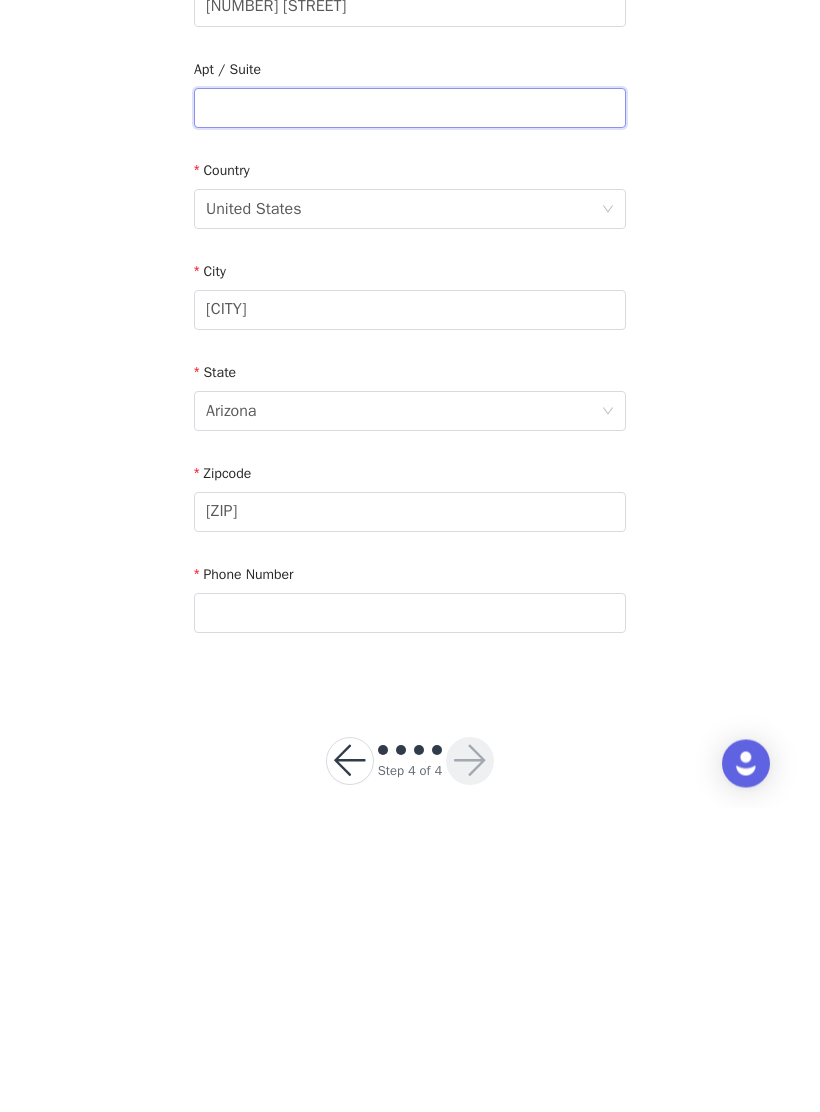 type 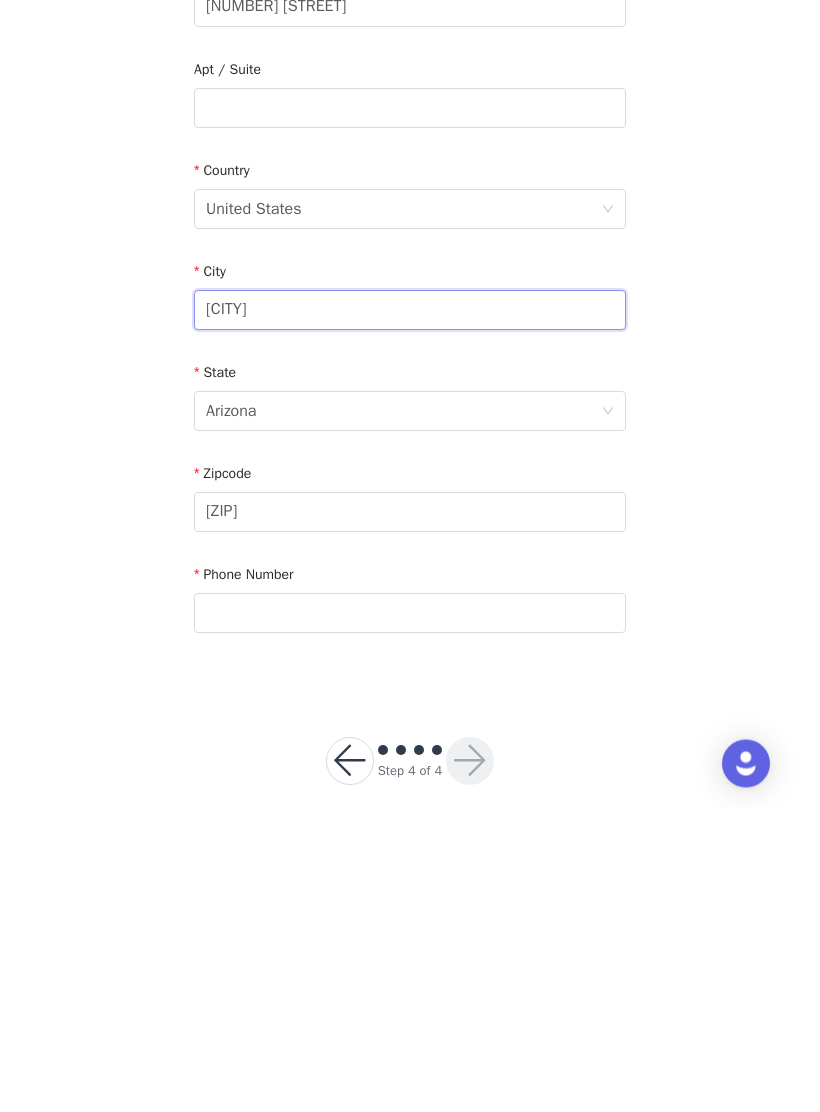 click on "[CITY]" at bounding box center (410, 615) 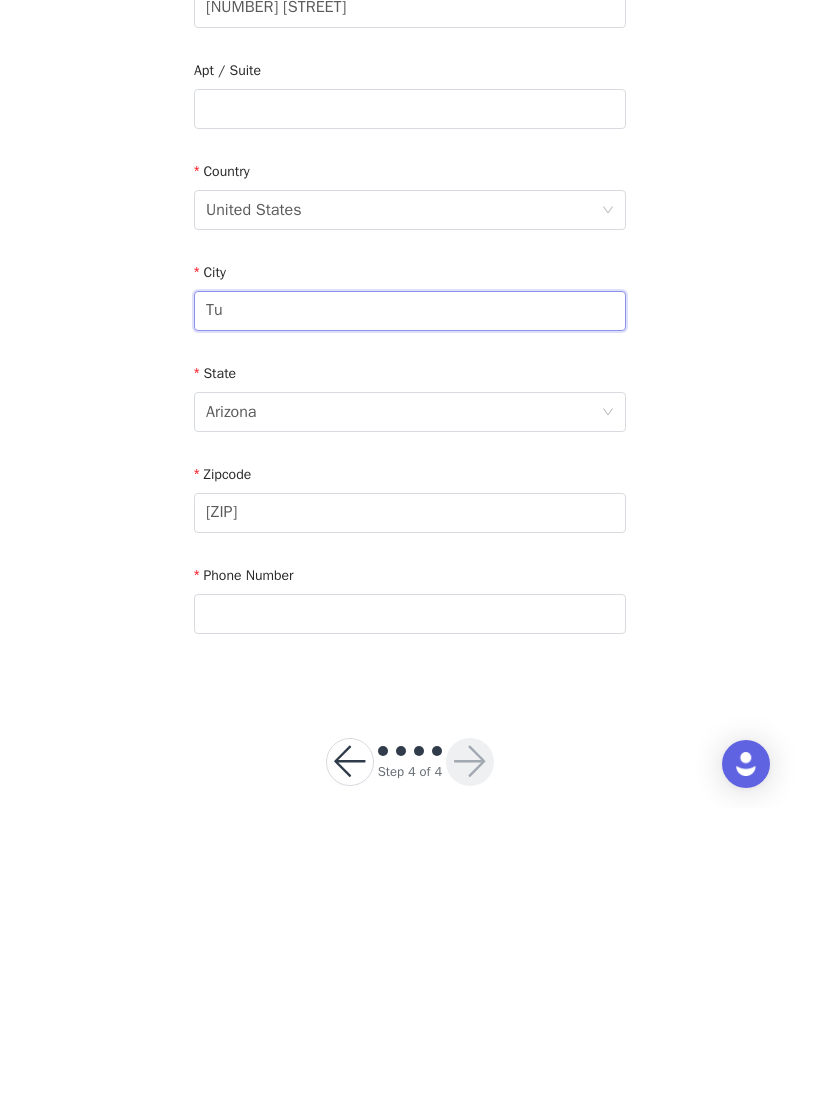 type on "T" 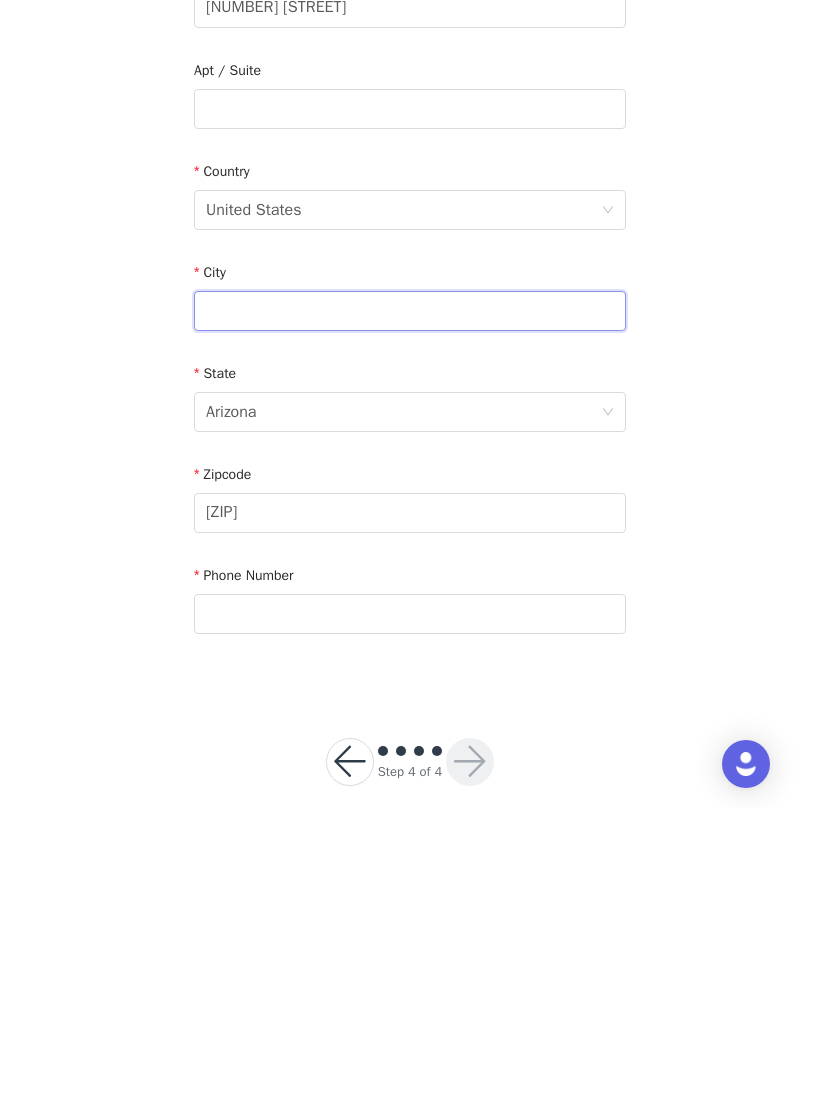 type on "[CITY]" 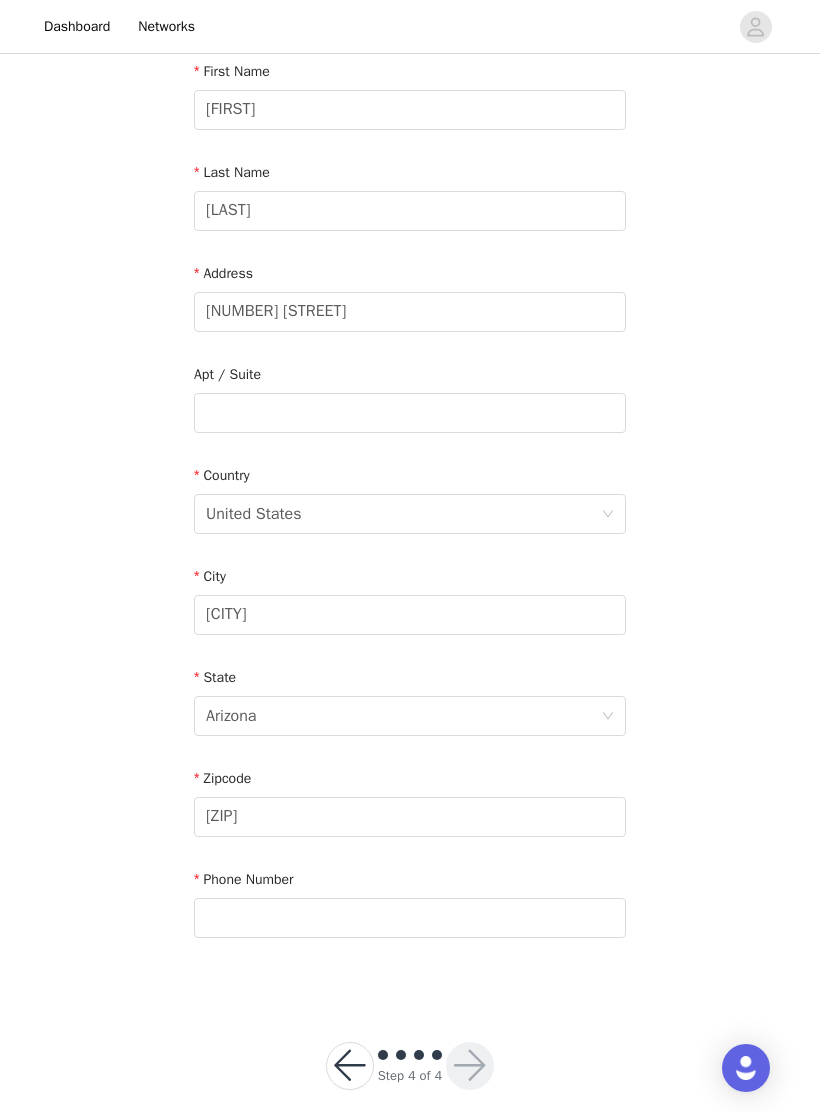 click on "Arizona" at bounding box center [403, 716] 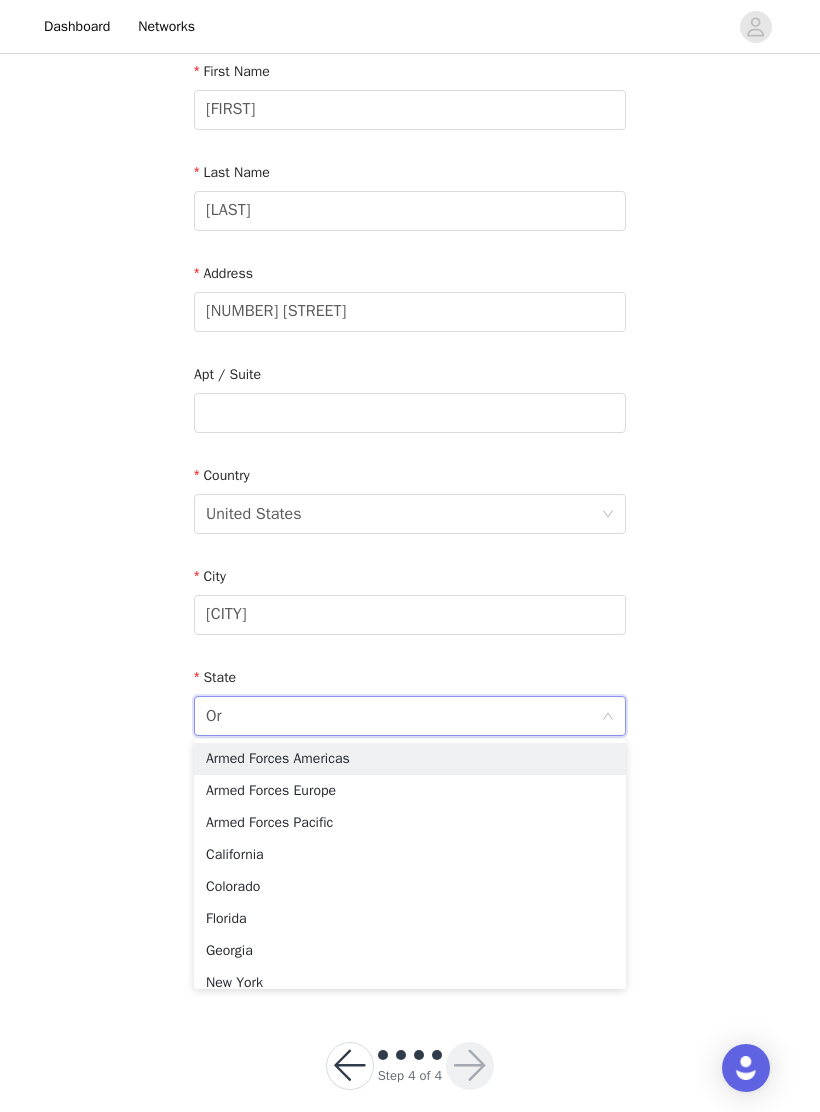 type on "[CITY]" 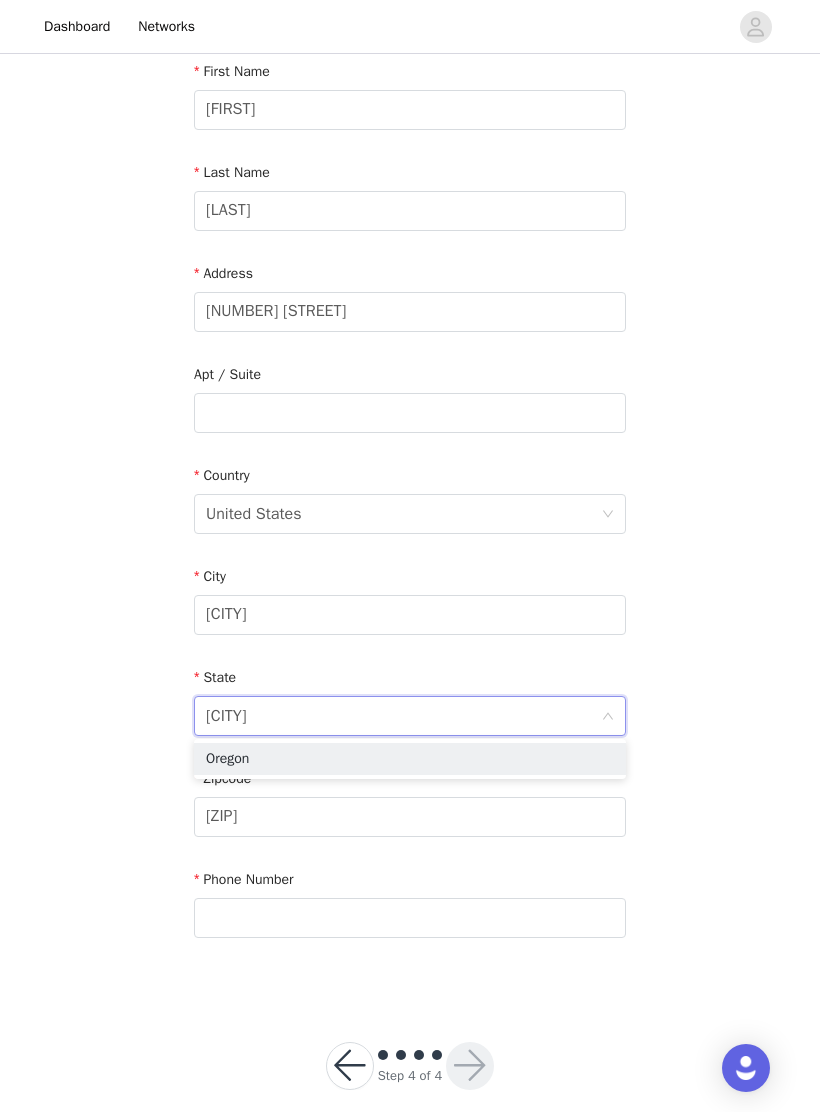 click on "Oregon" at bounding box center [410, 759] 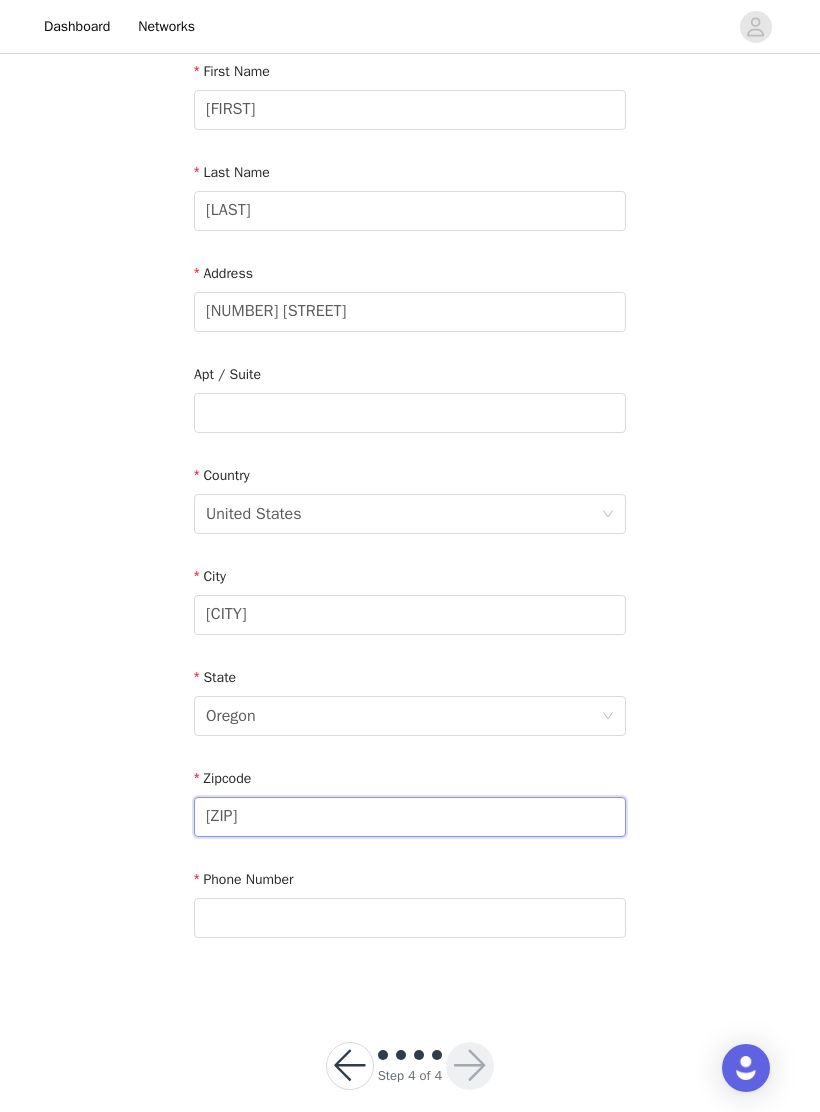 click on "[ZIP]" at bounding box center [410, 817] 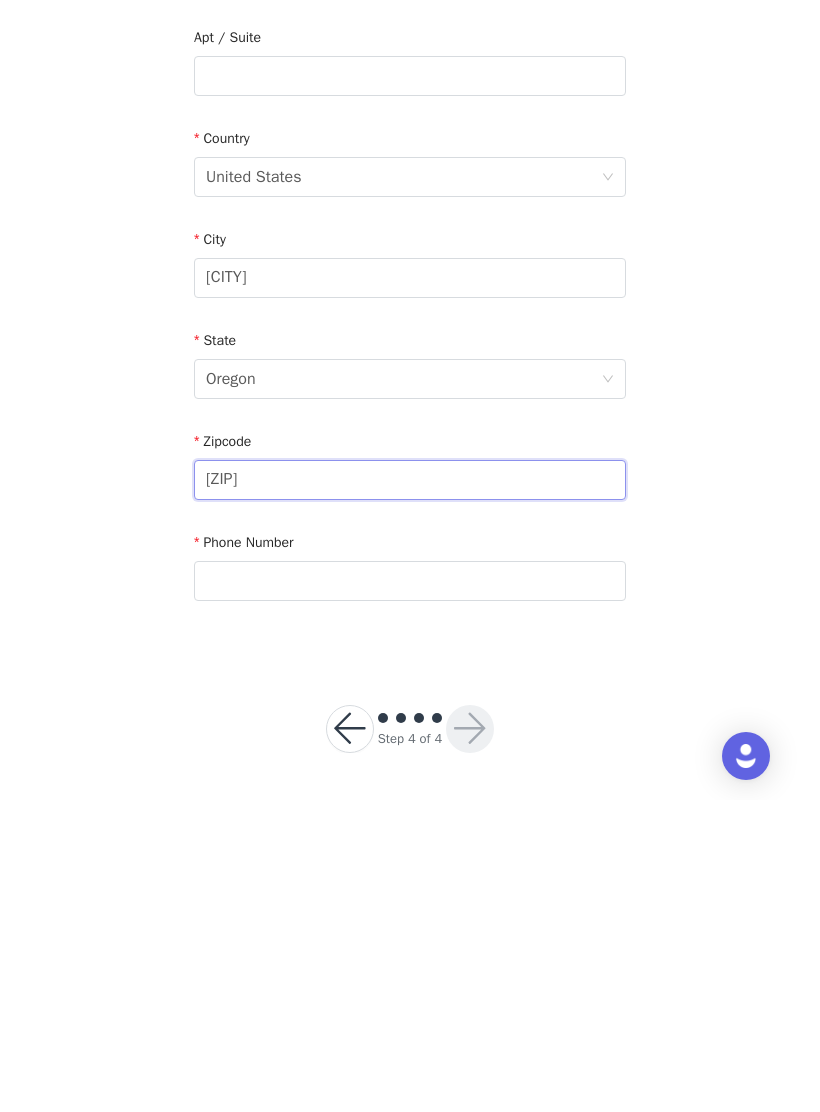 click on "[ZIP]" at bounding box center (410, 792) 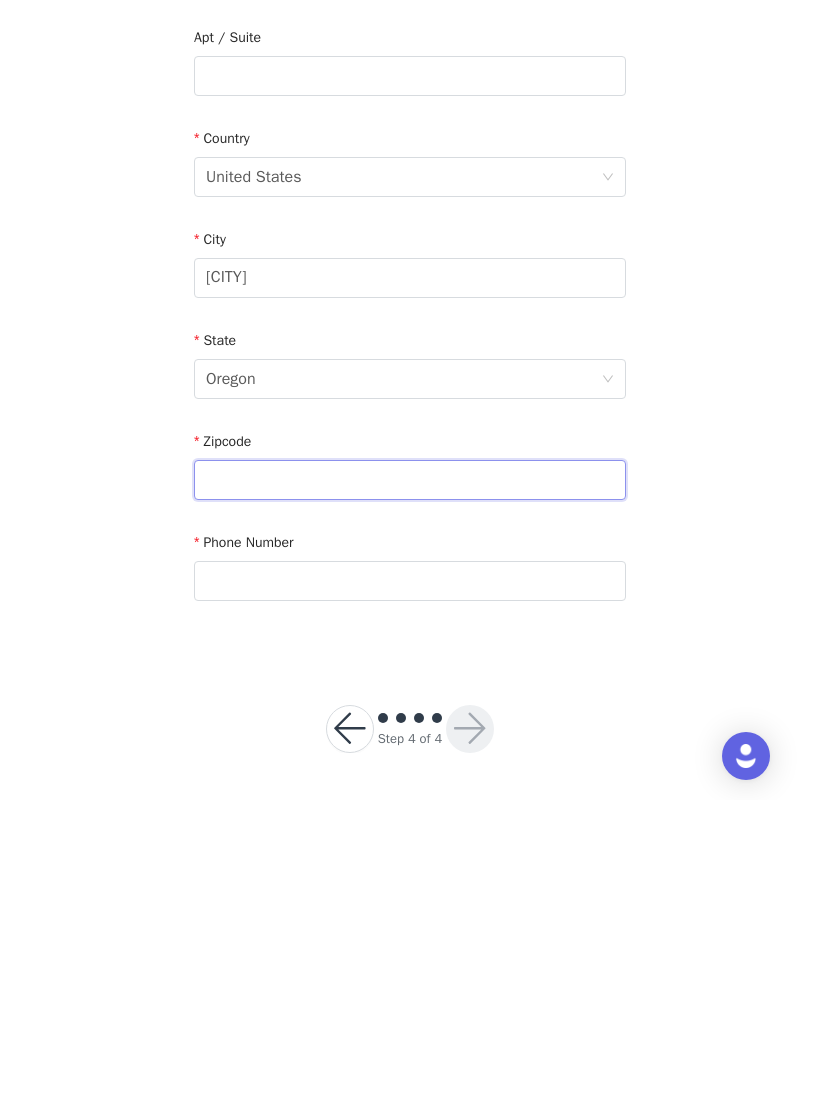 type on "[ZIP]" 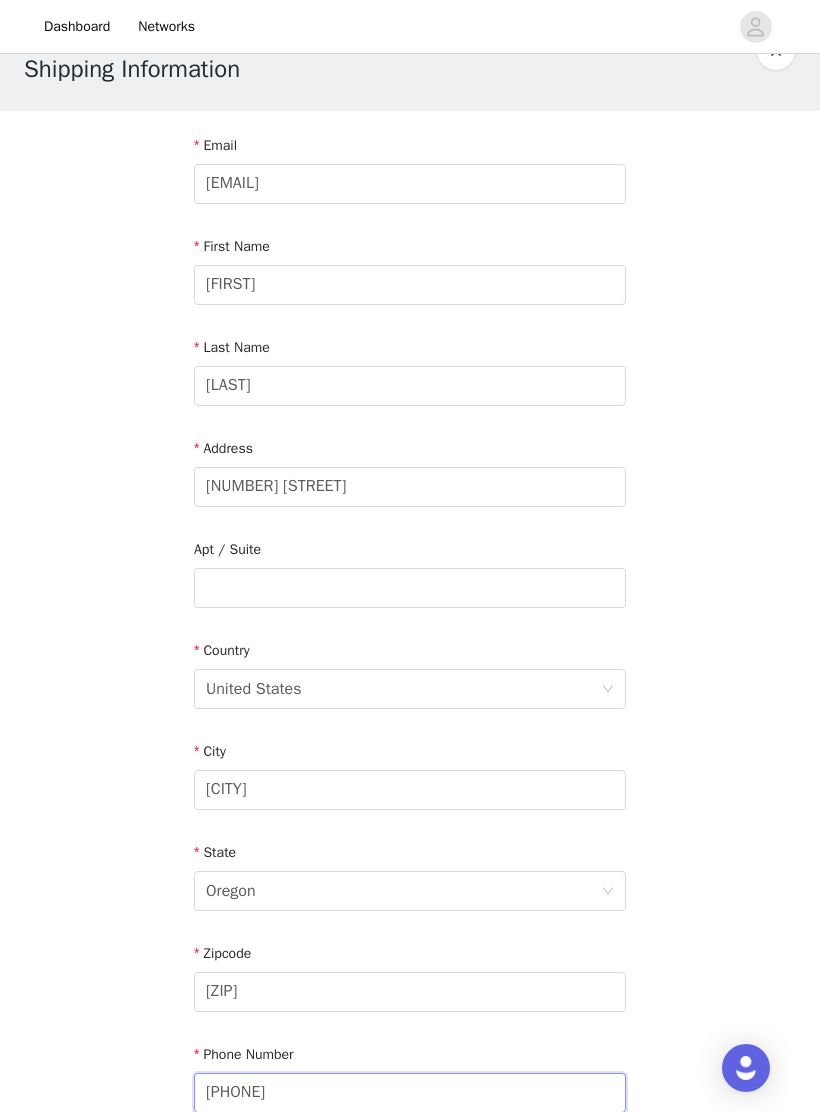scroll, scrollTop: 0, scrollLeft: 0, axis: both 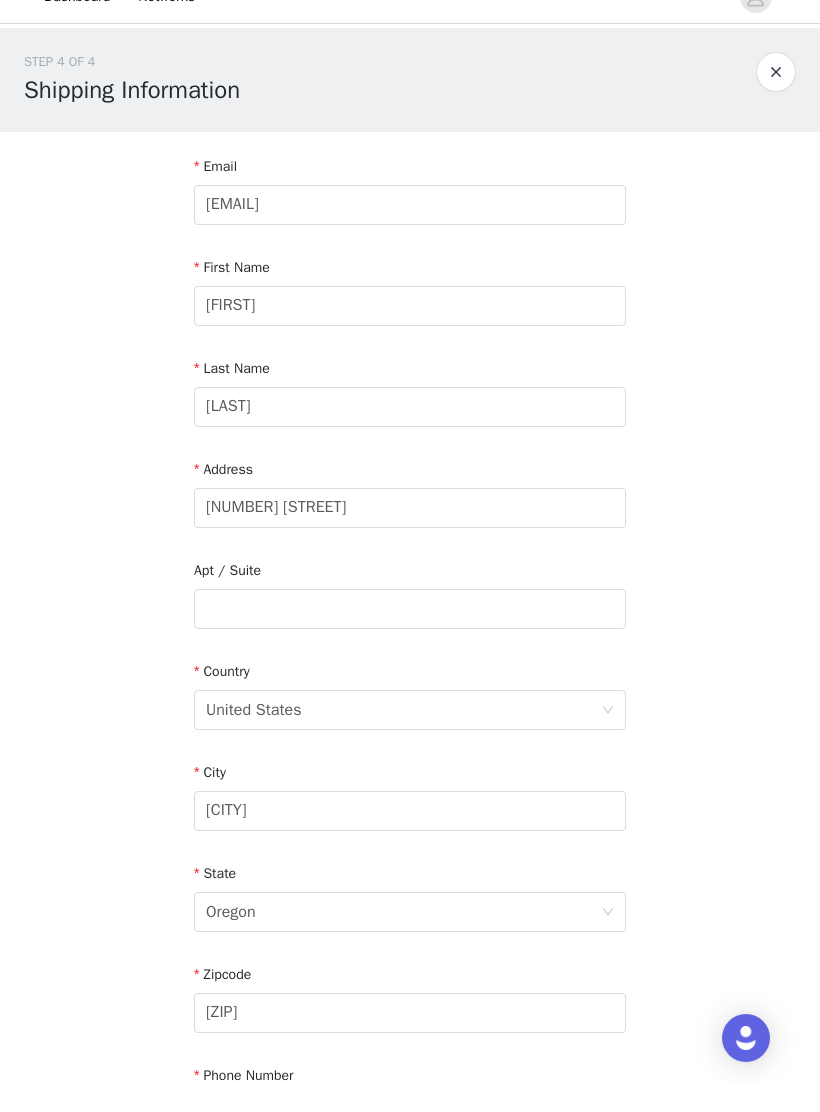 type on "[PHONE]" 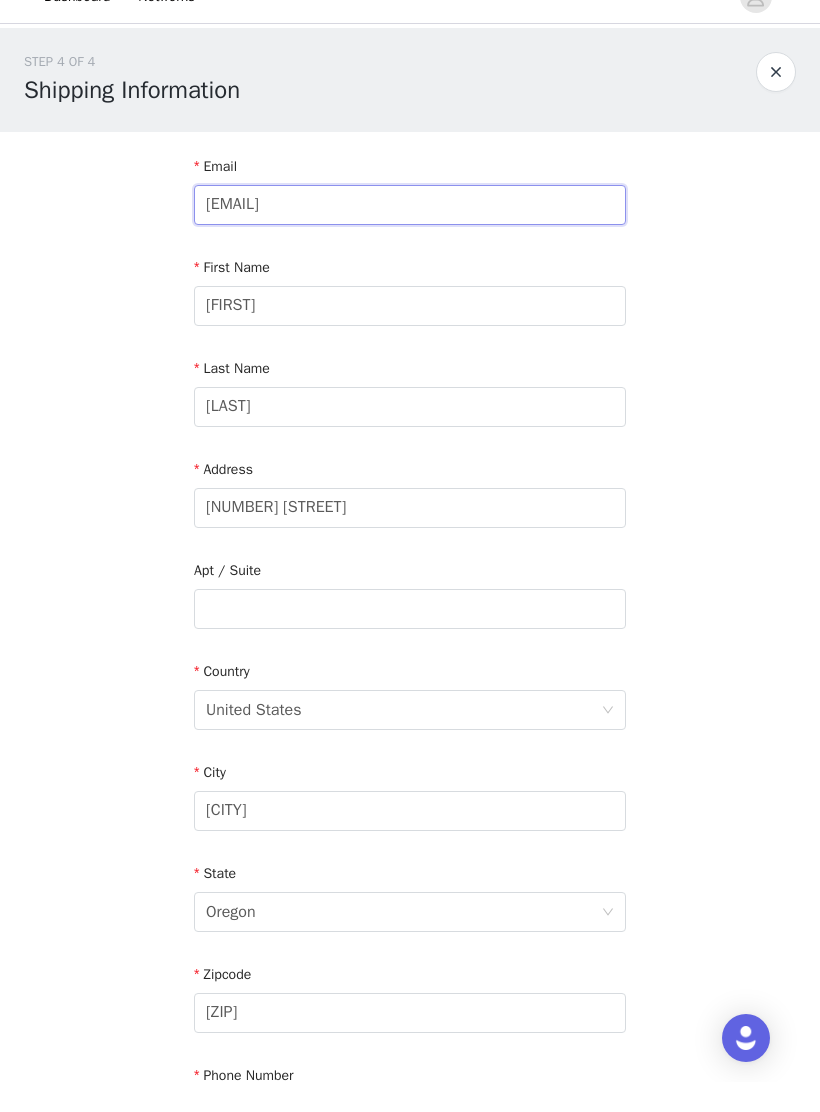click on "[EMAIL]" at bounding box center (410, 235) 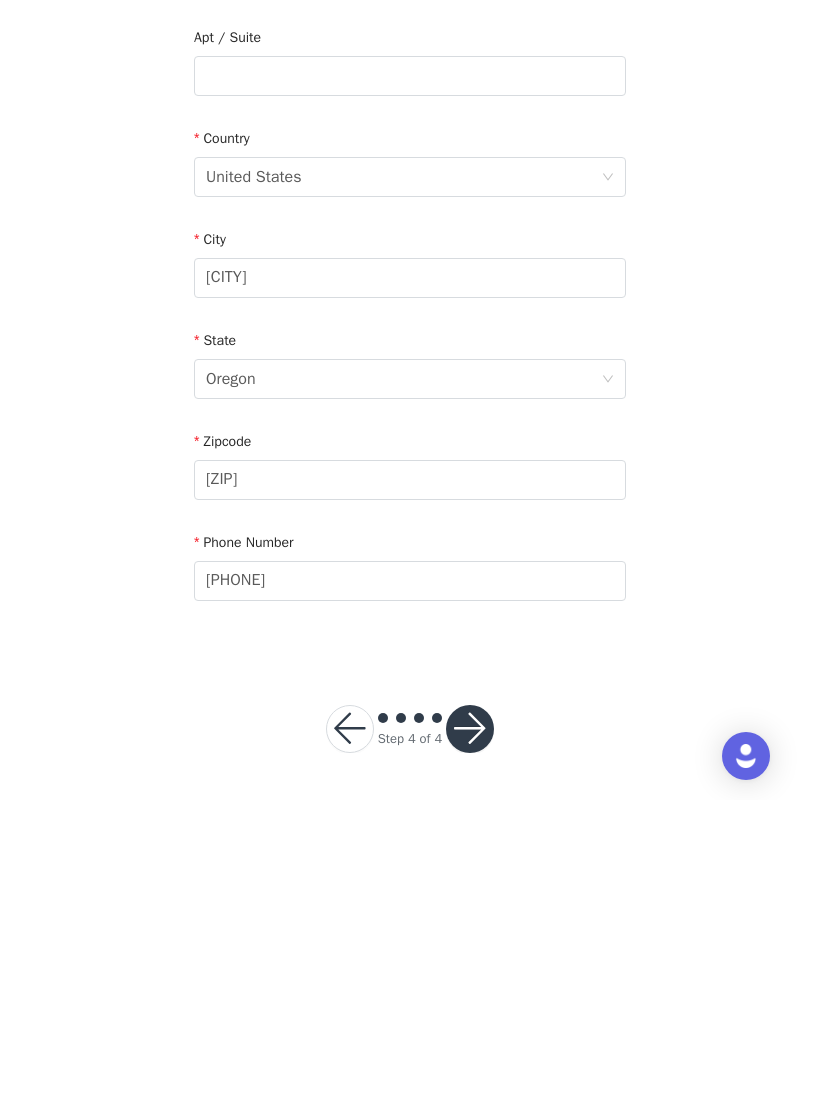 type on "[EMAIL]" 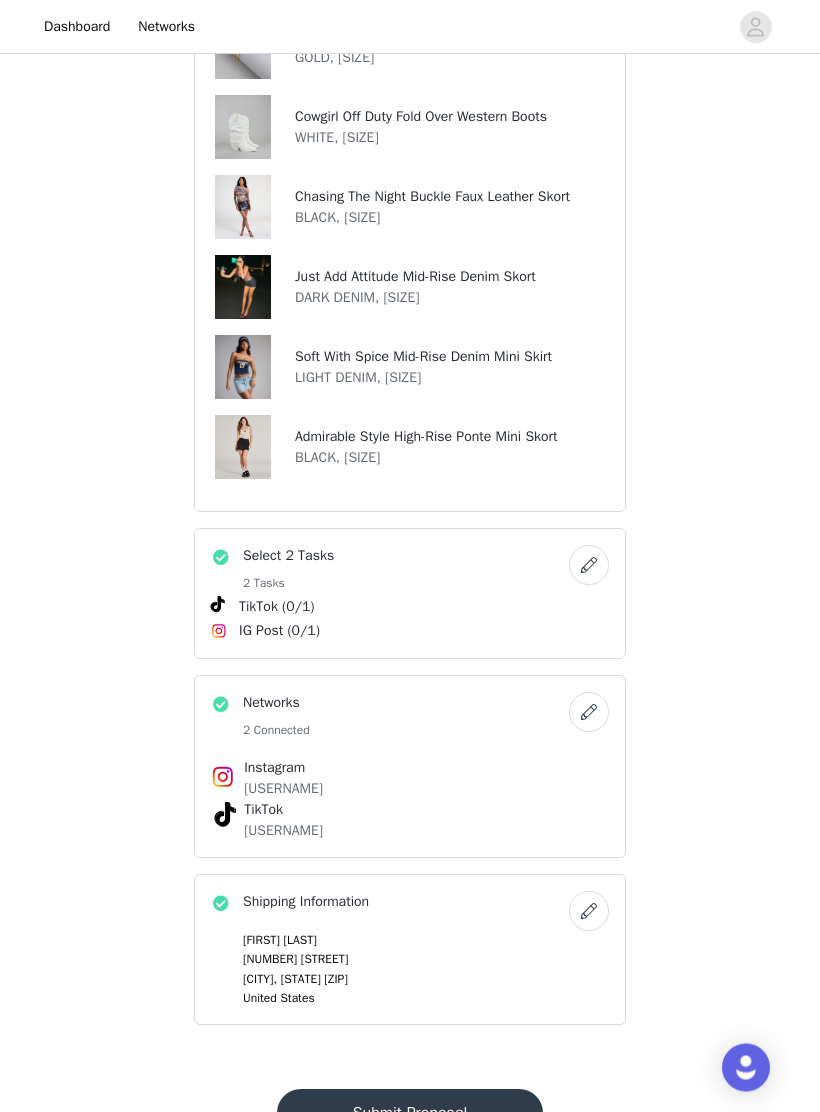 scroll, scrollTop: 554, scrollLeft: 0, axis: vertical 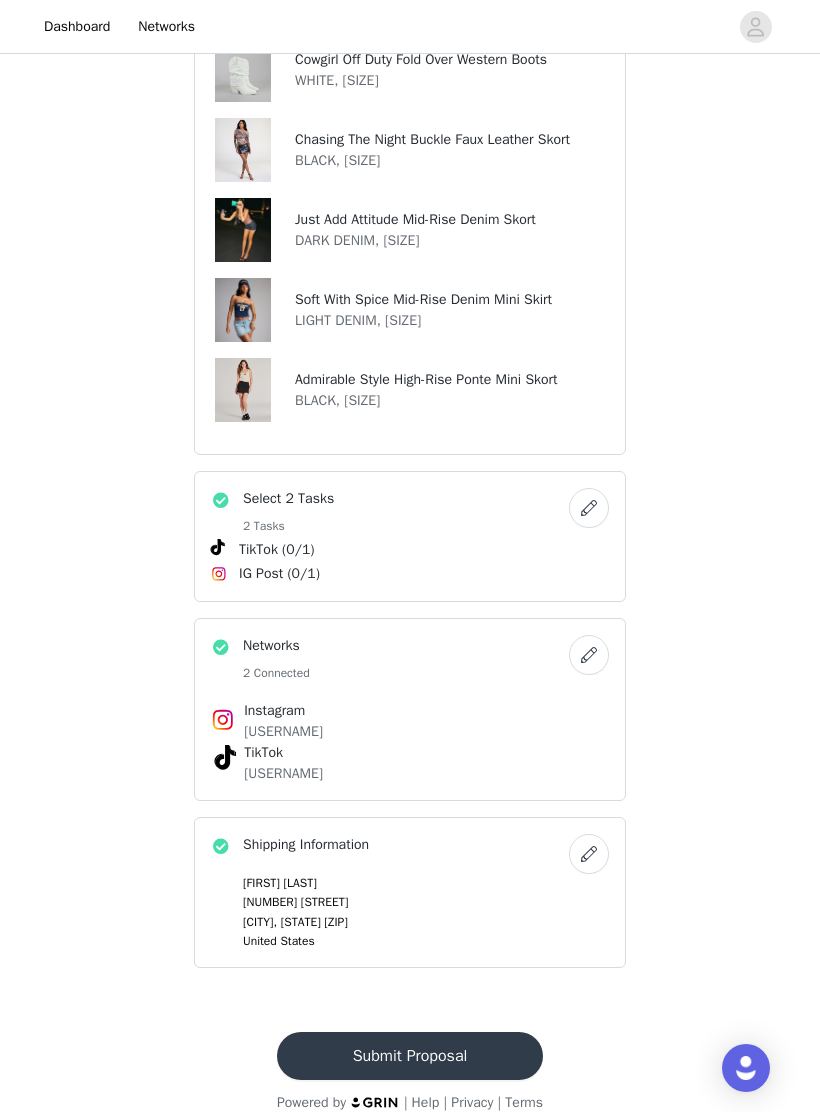 click on "Submit Proposal" at bounding box center (410, 1056) 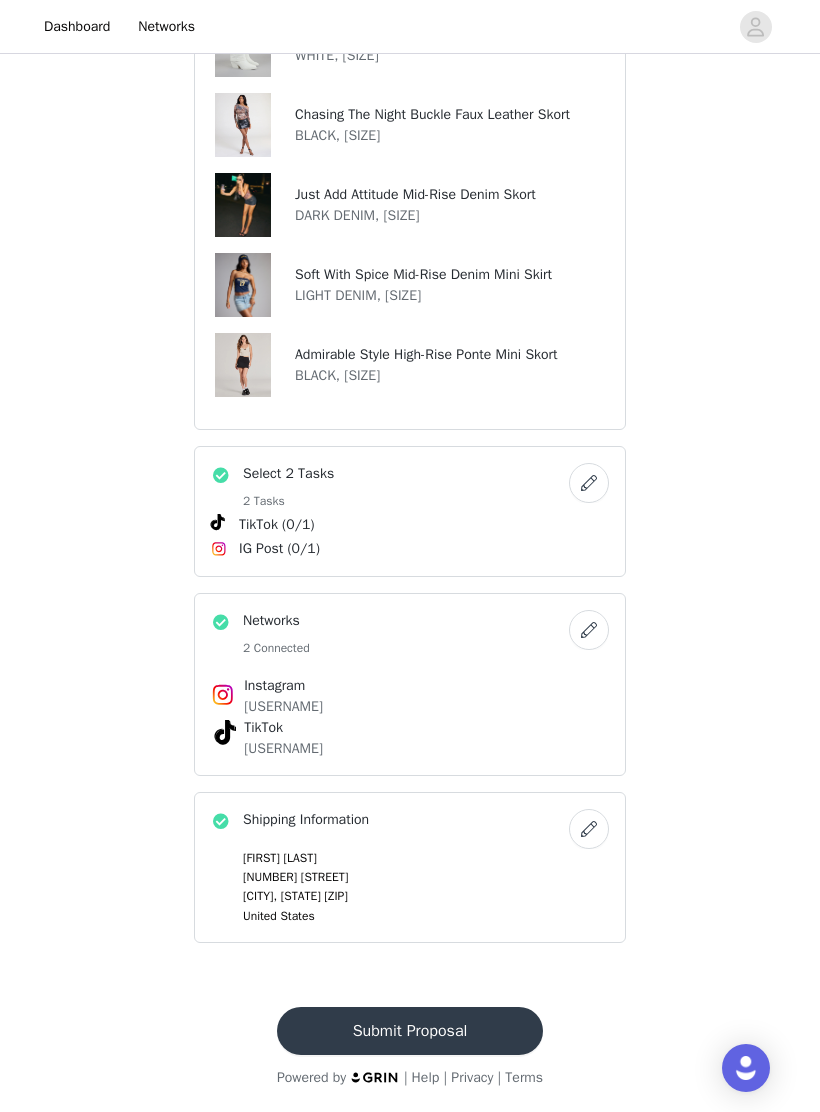 scroll, scrollTop: 234, scrollLeft: 0, axis: vertical 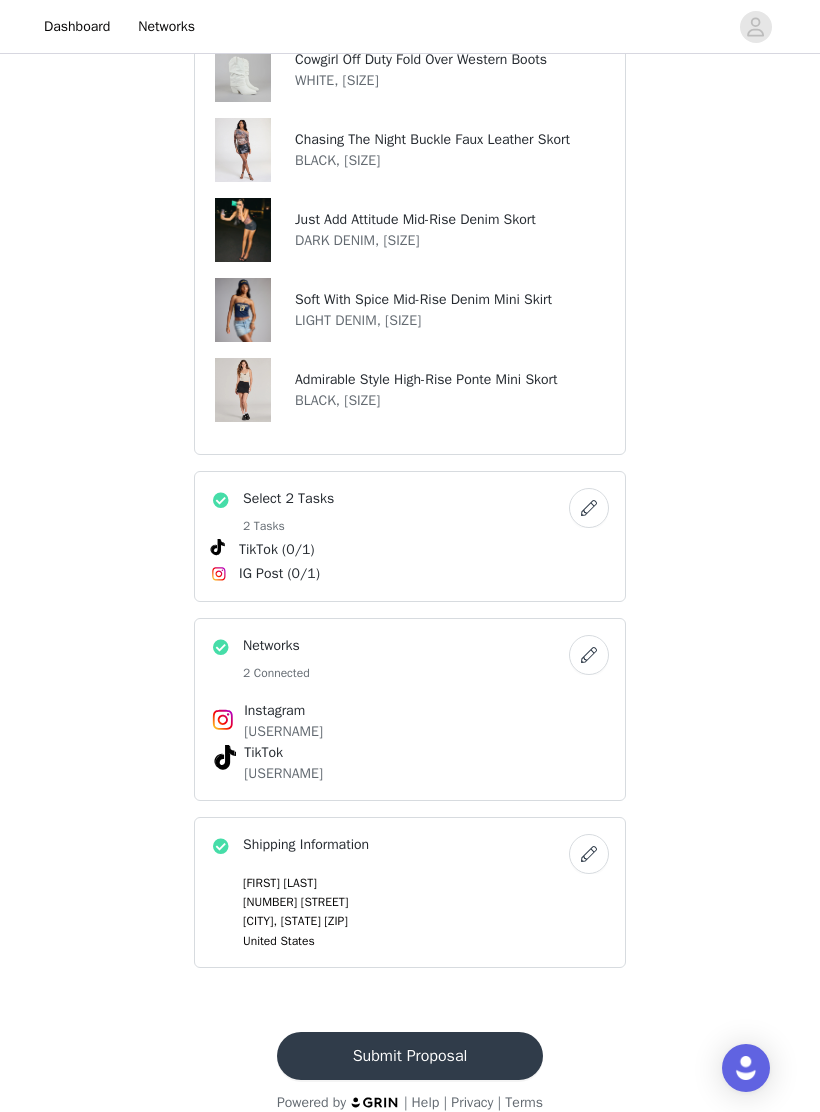 click on "Submit Proposal" at bounding box center (410, 1056) 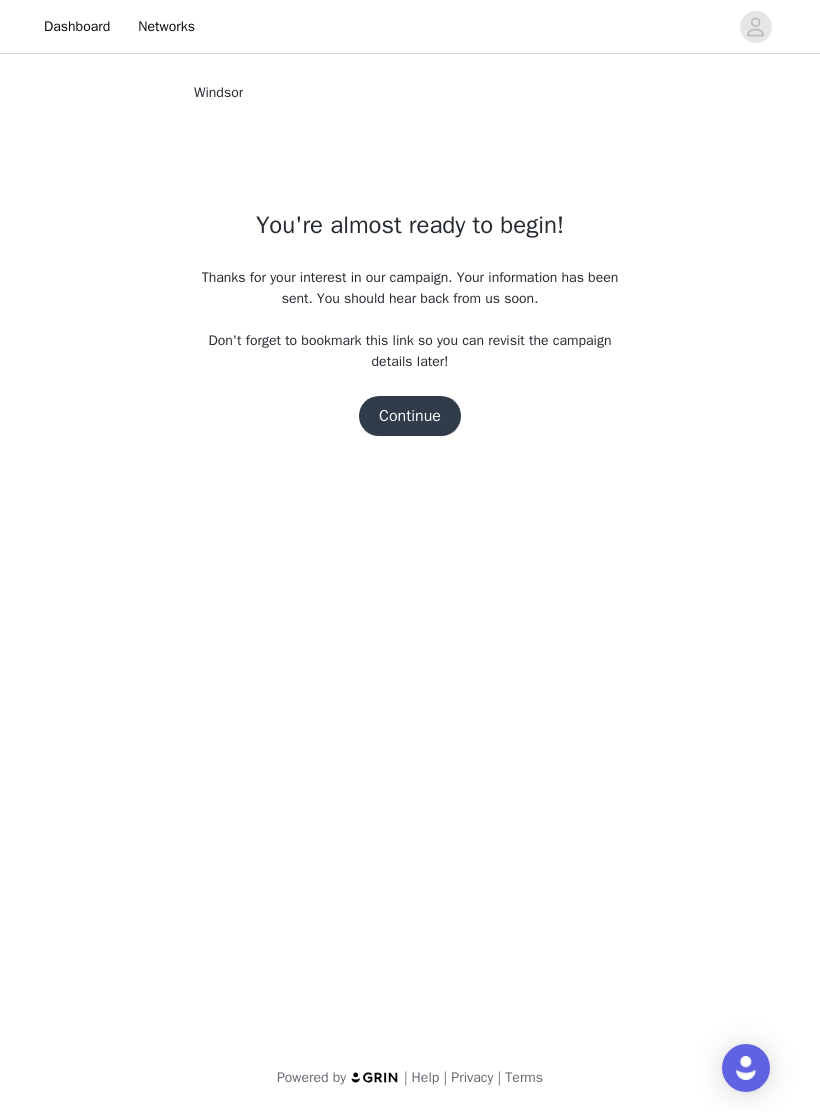 scroll, scrollTop: 0, scrollLeft: 0, axis: both 